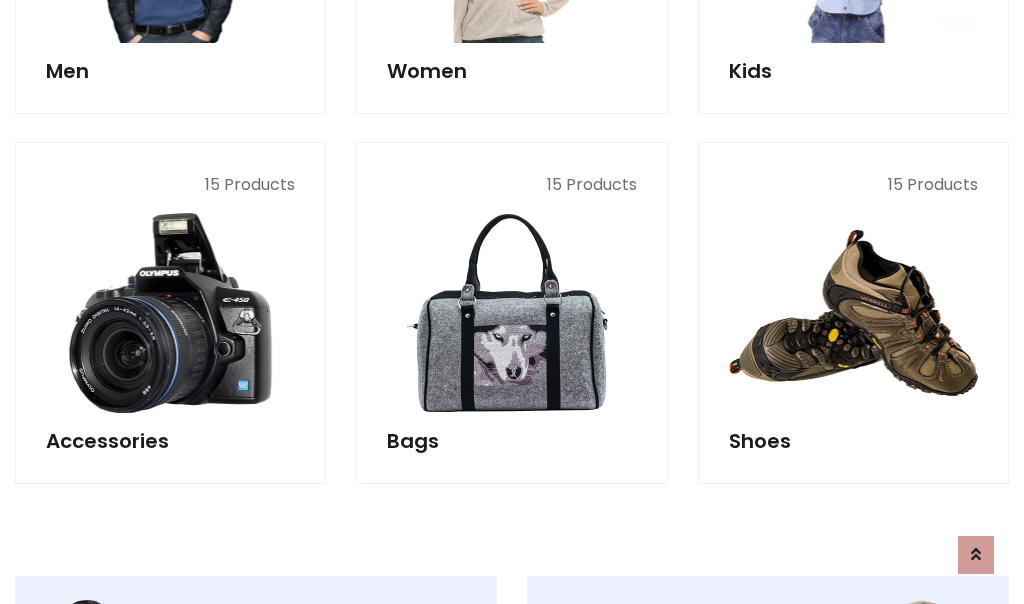 scroll, scrollTop: 853, scrollLeft: 0, axis: vertical 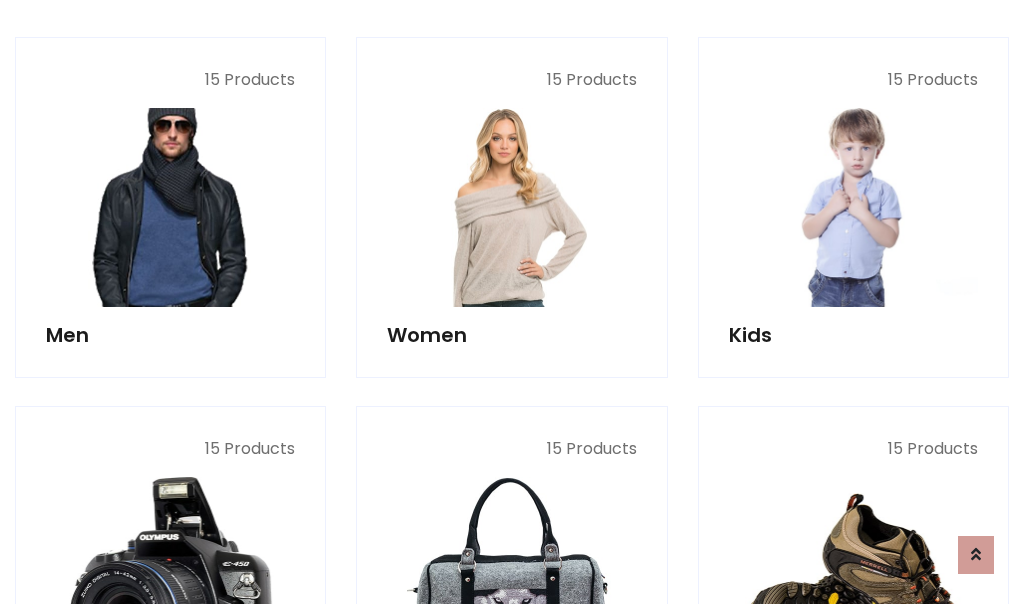 click at bounding box center (170, 207) 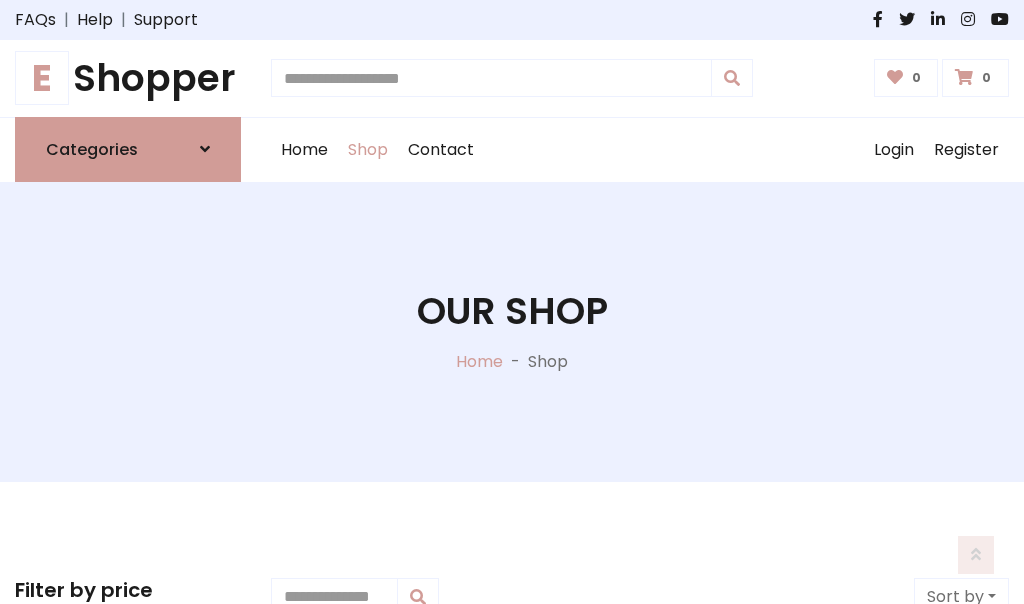 scroll, scrollTop: 807, scrollLeft: 0, axis: vertical 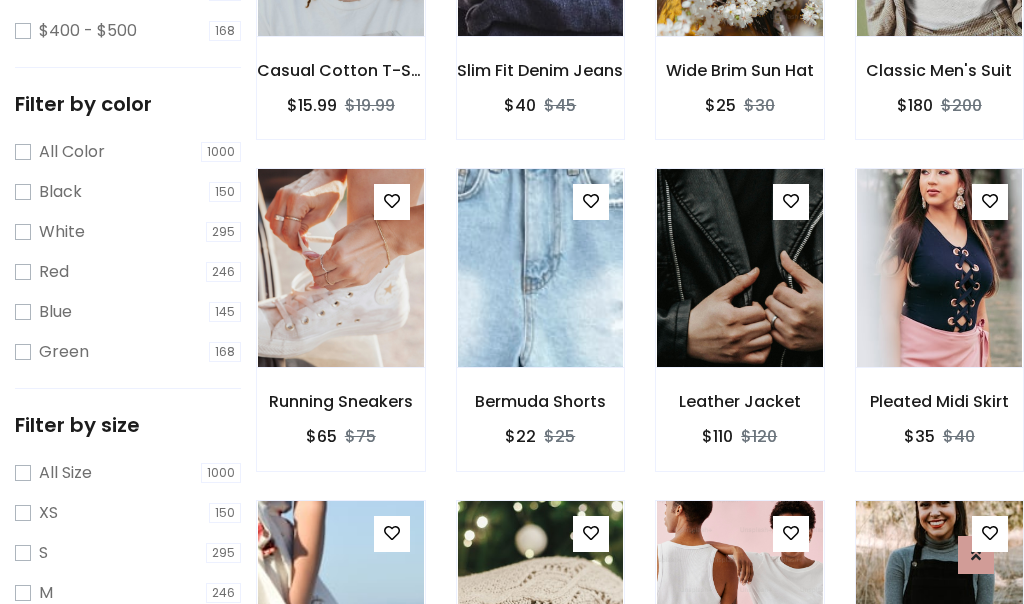 click at bounding box center (939, 600) 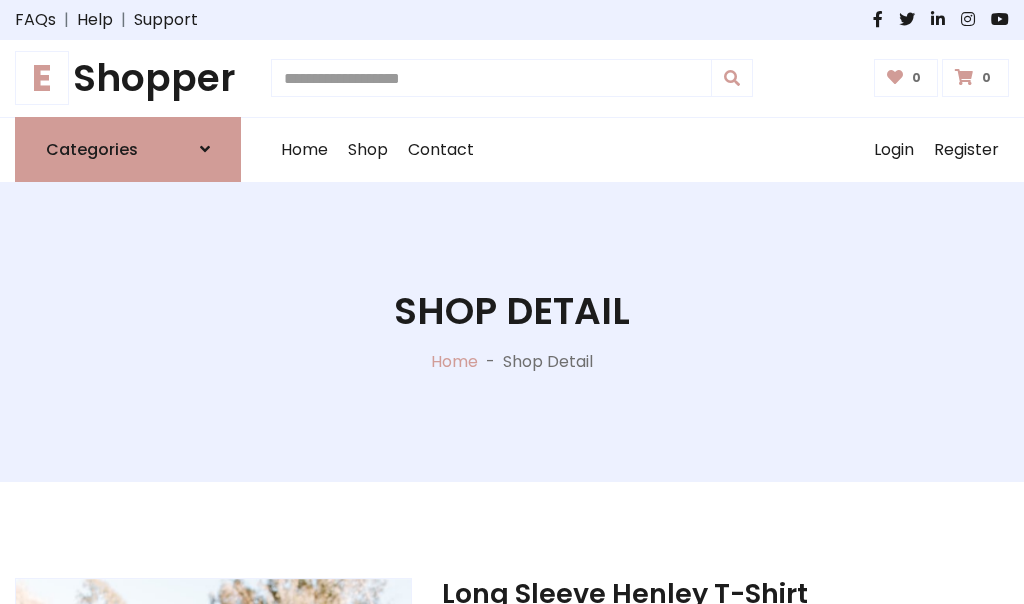 scroll, scrollTop: 182, scrollLeft: 0, axis: vertical 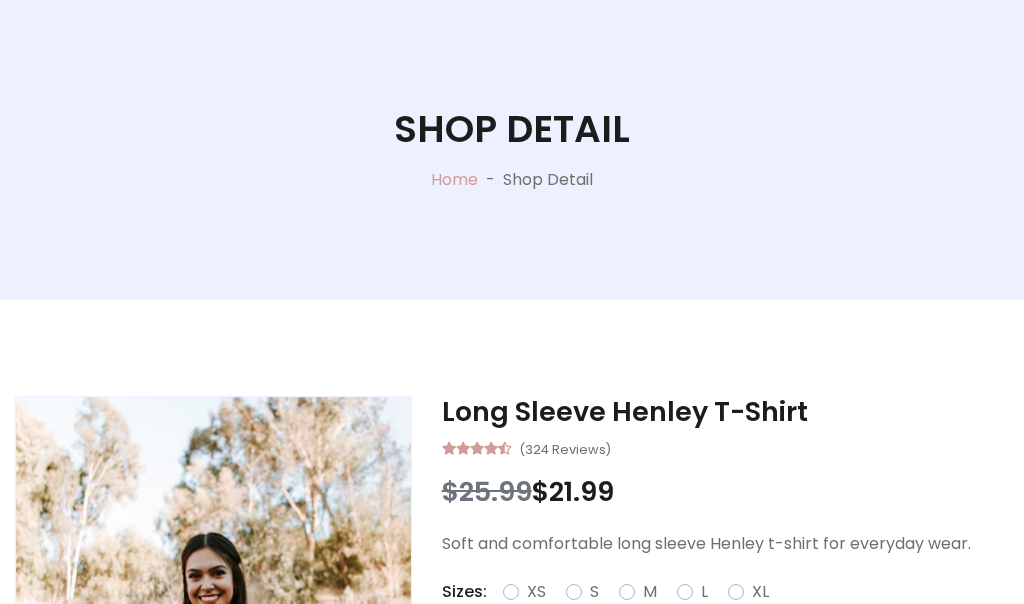 click on "M" at bounding box center (650, 592) 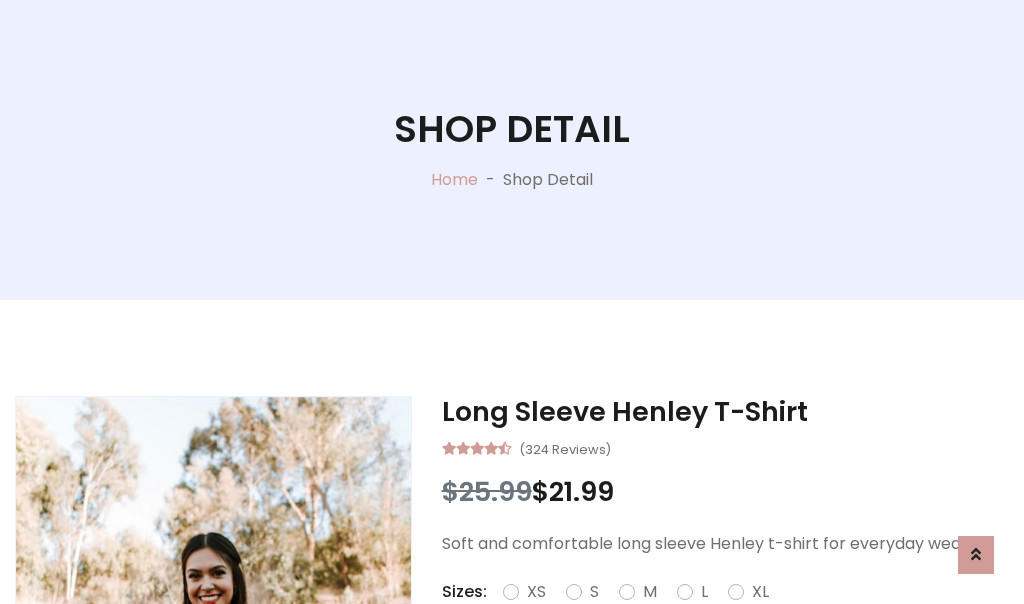 click on "Red" at bounding box center [732, 616] 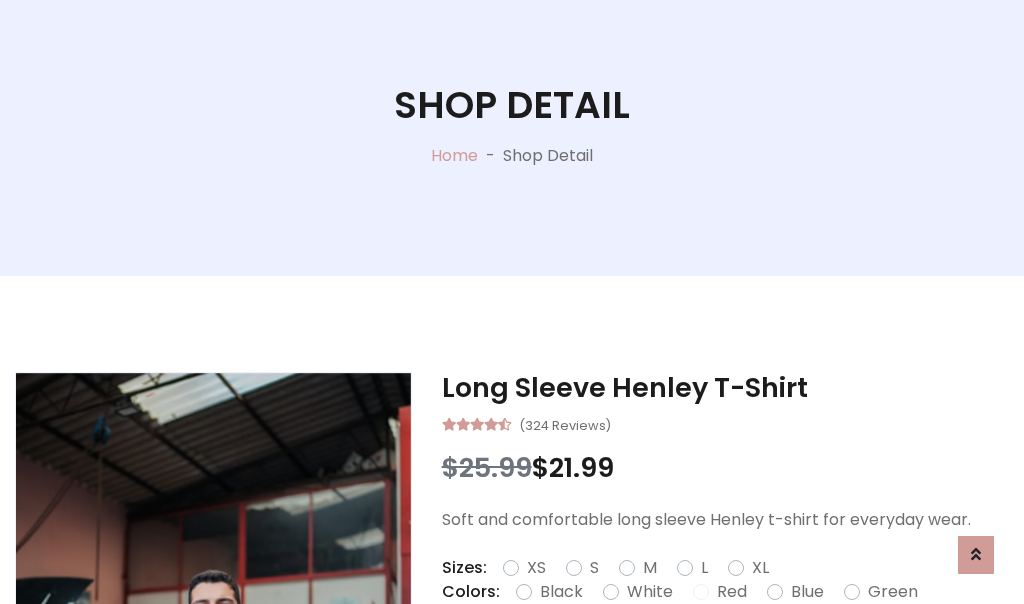 scroll, scrollTop: 276, scrollLeft: 0, axis: vertical 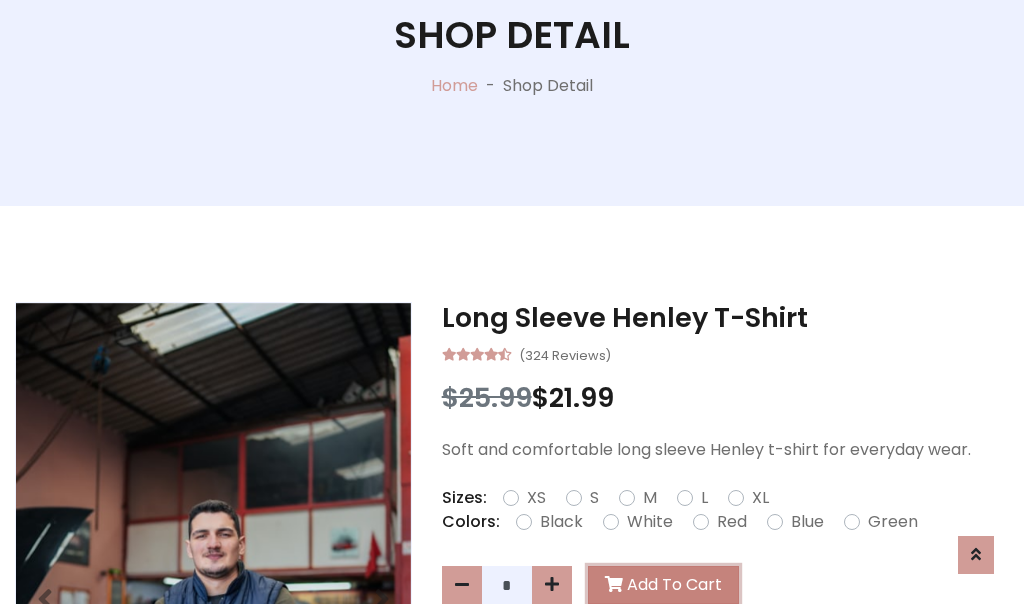 click on "Add To Cart" at bounding box center [663, 585] 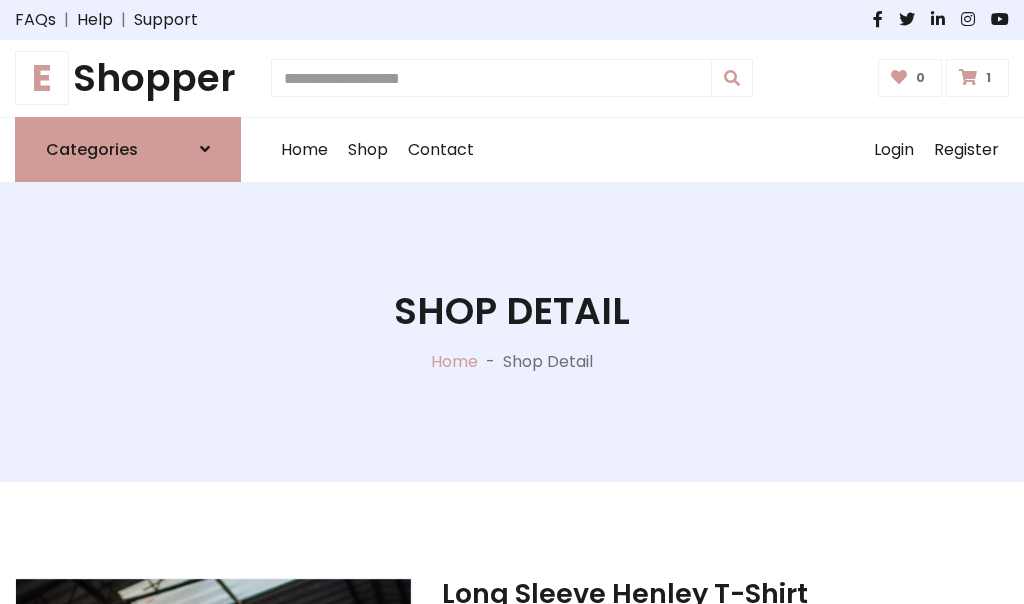 click at bounding box center [968, 77] 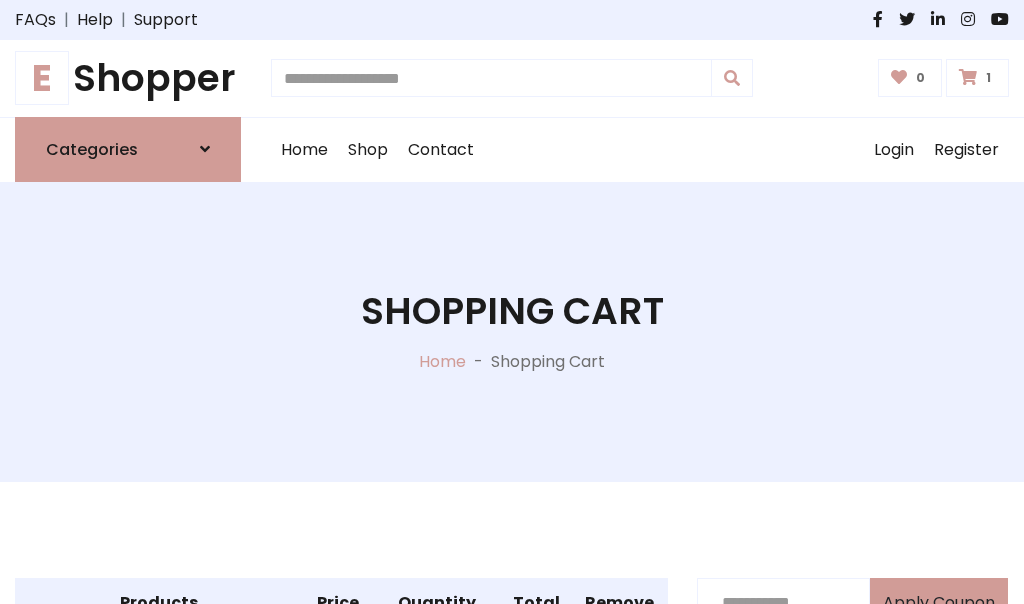 scroll, scrollTop: 474, scrollLeft: 0, axis: vertical 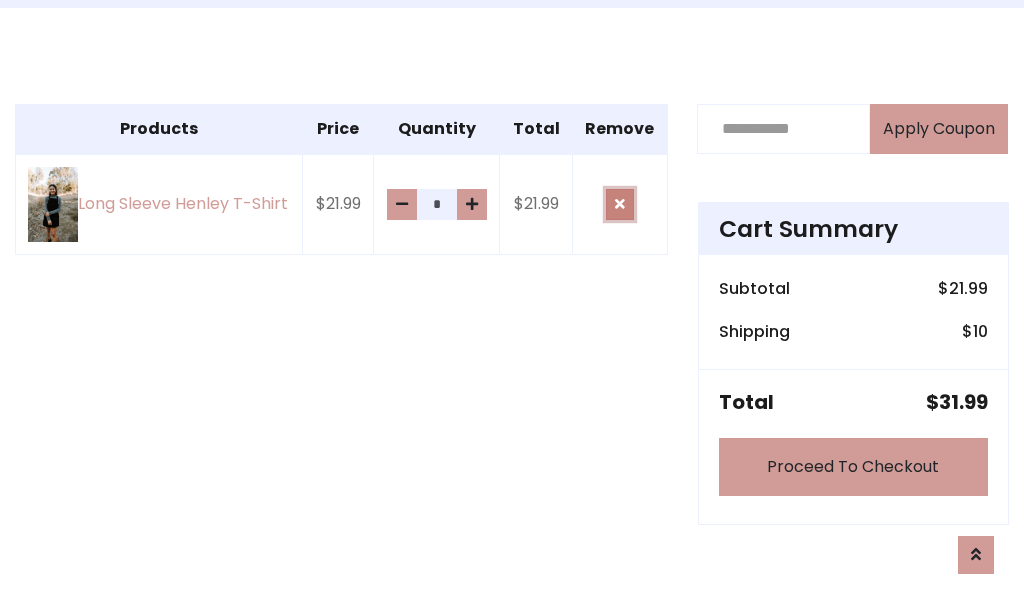 click at bounding box center [620, 204] 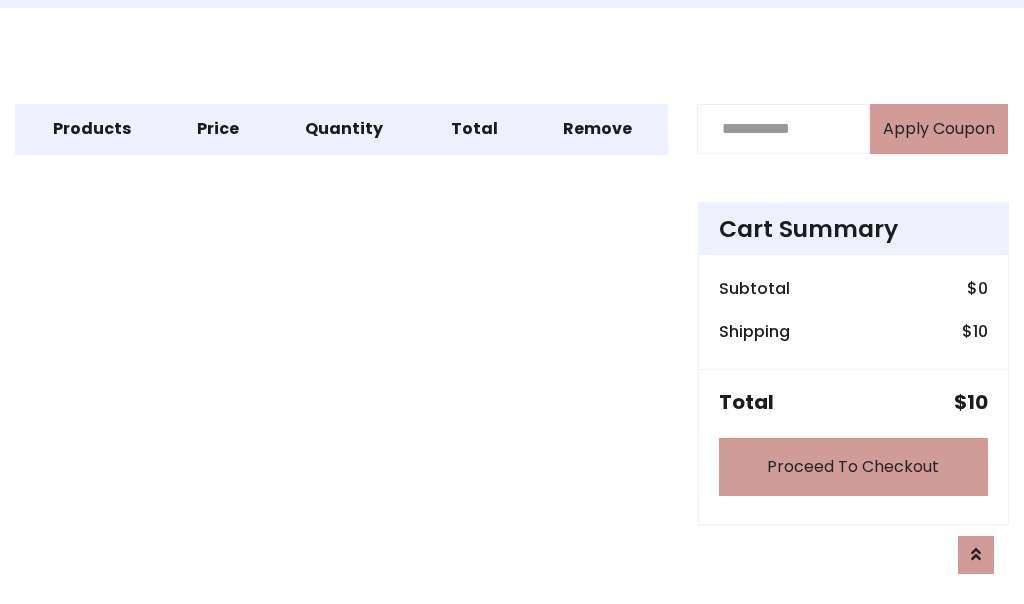 scroll, scrollTop: 247, scrollLeft: 0, axis: vertical 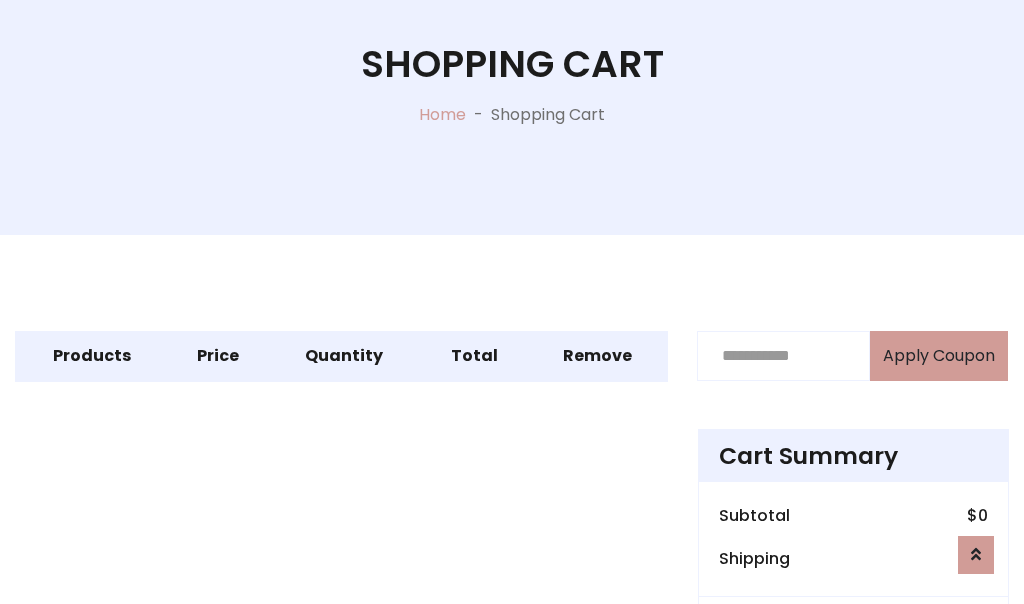click on "Proceed To Checkout" at bounding box center (853, 694) 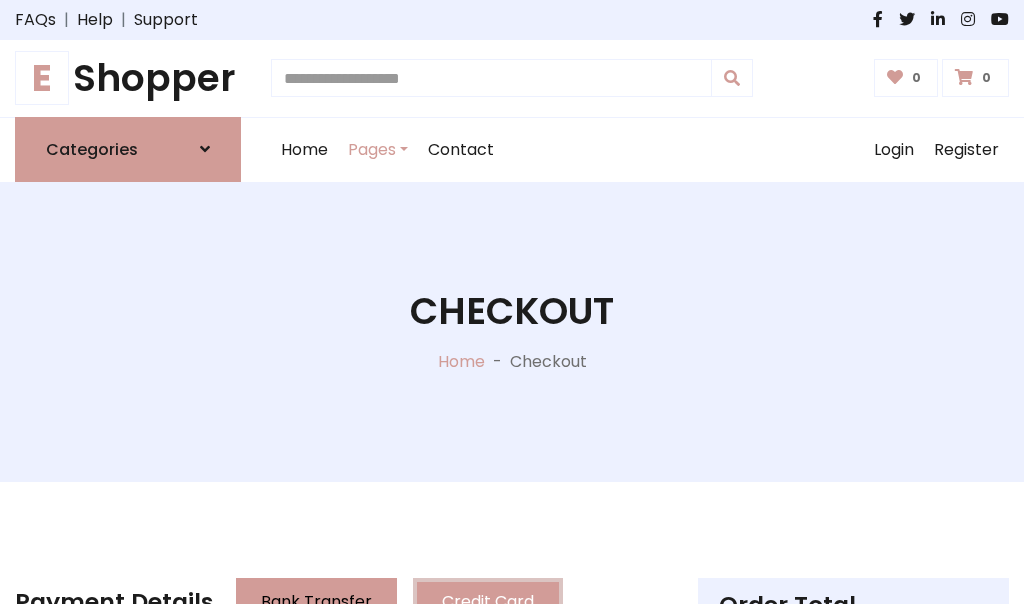 scroll, scrollTop: 137, scrollLeft: 0, axis: vertical 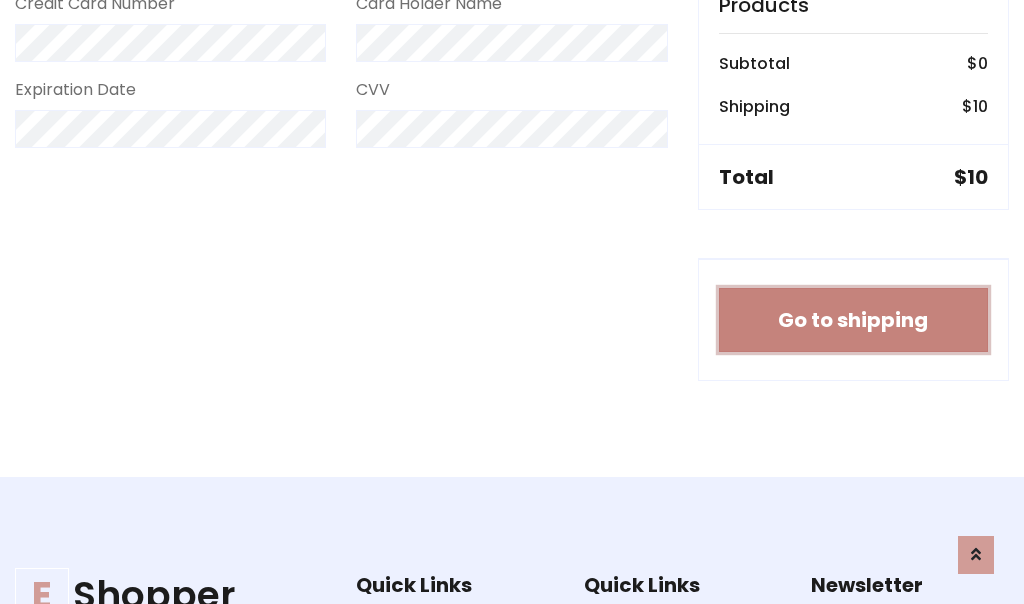 click on "Go to shipping" at bounding box center [853, 320] 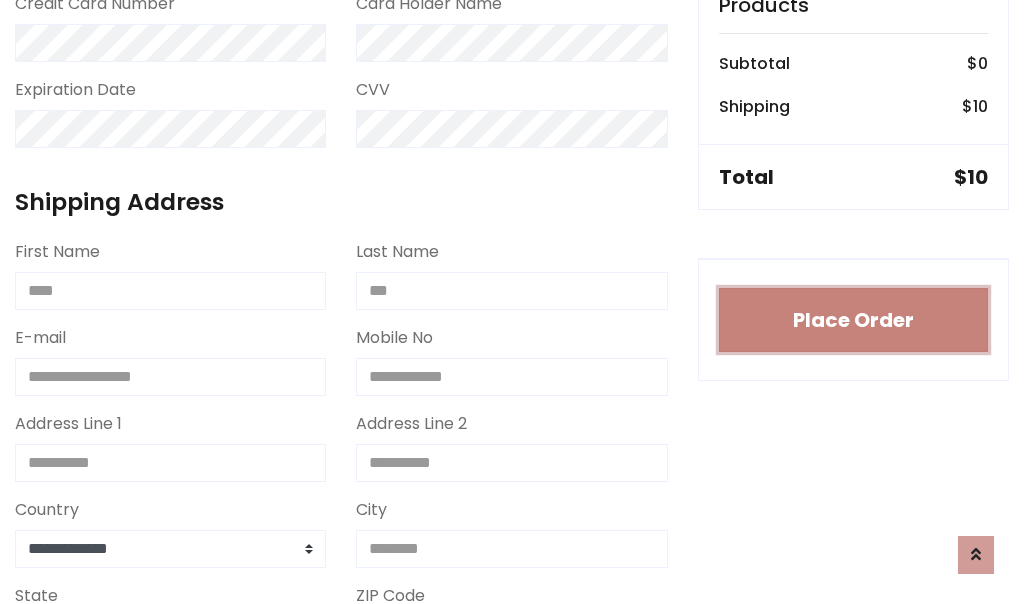 type 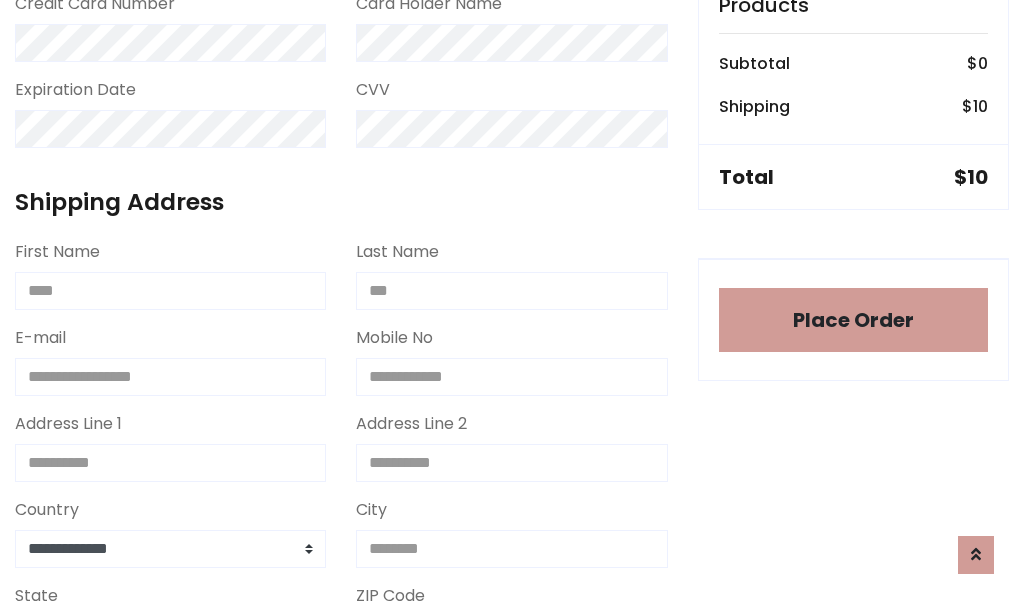 scroll, scrollTop: 1216, scrollLeft: 0, axis: vertical 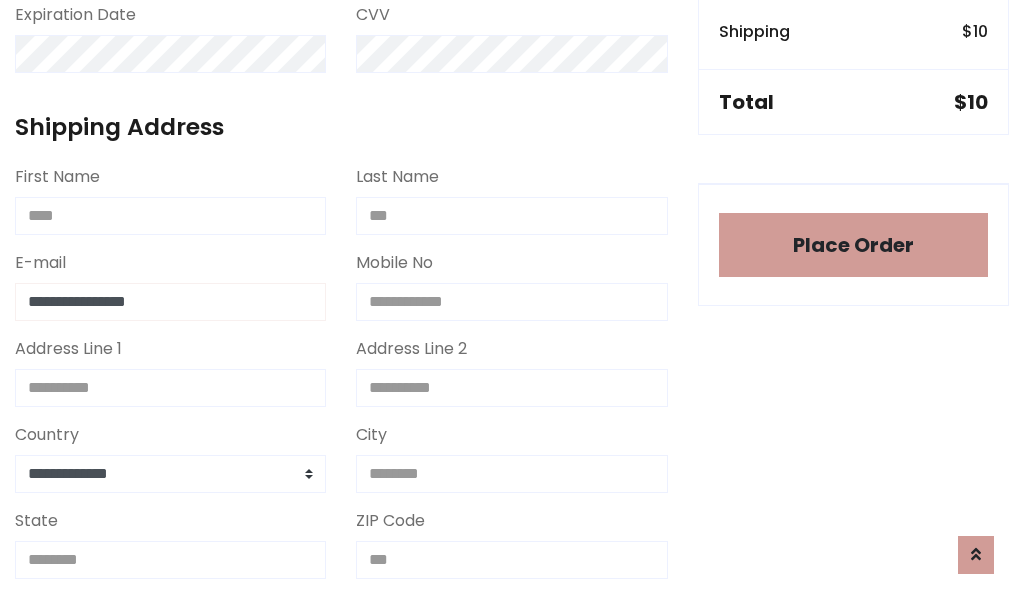 type on "**********" 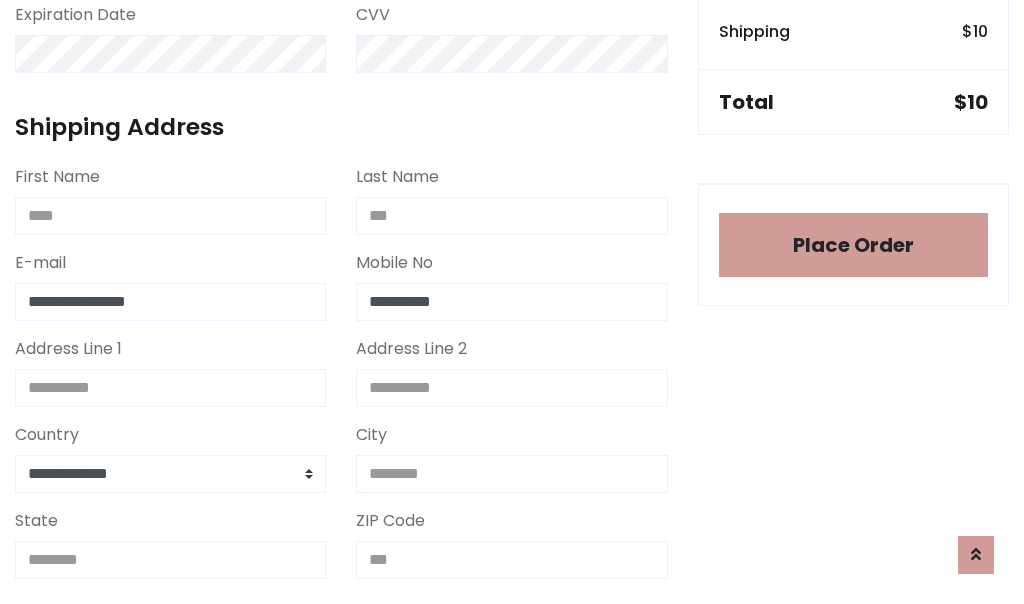 type on "**********" 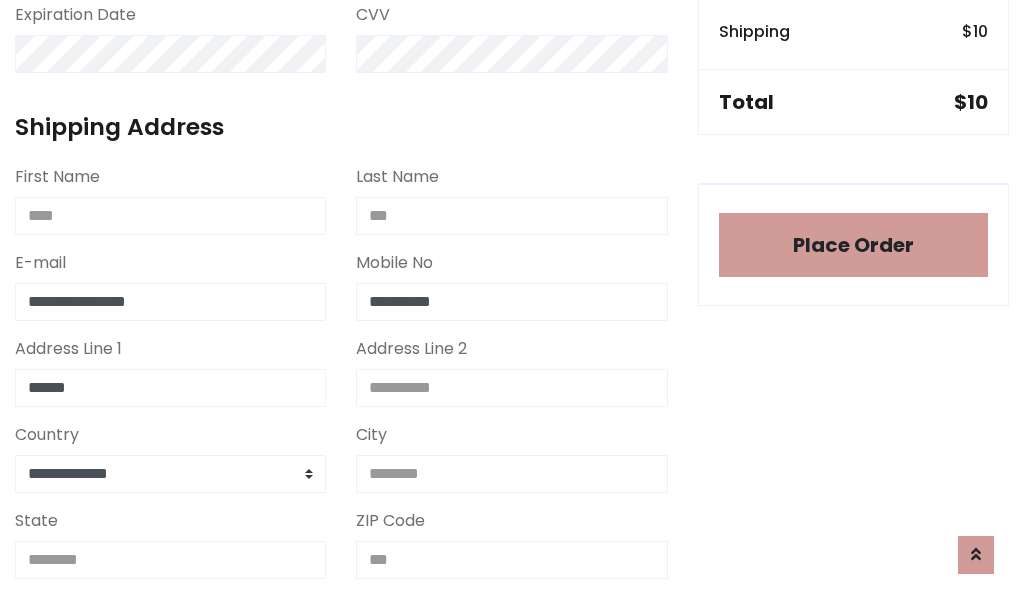 type on "******" 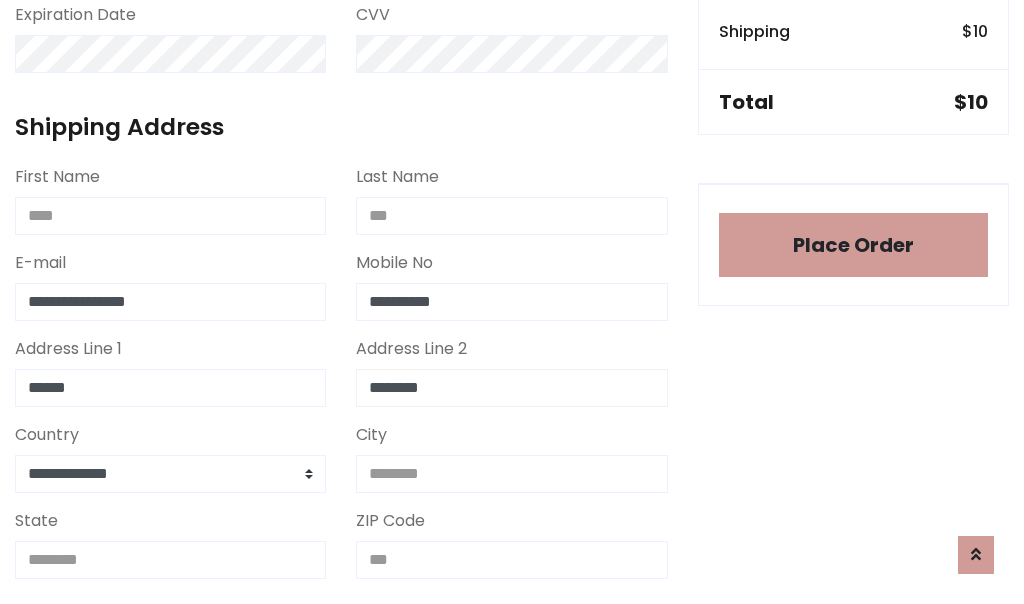 type on "********" 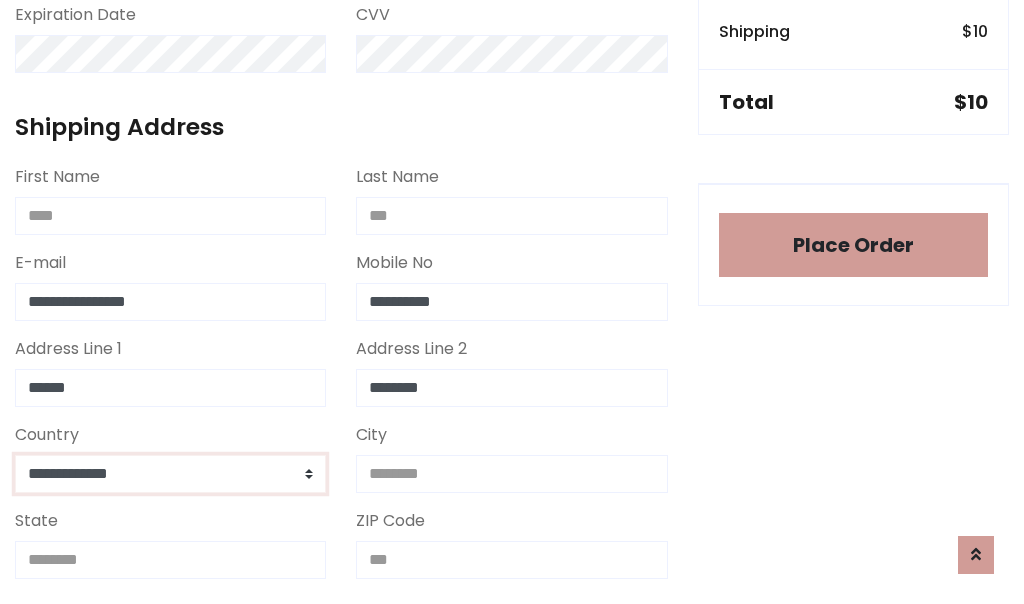 select on "*******" 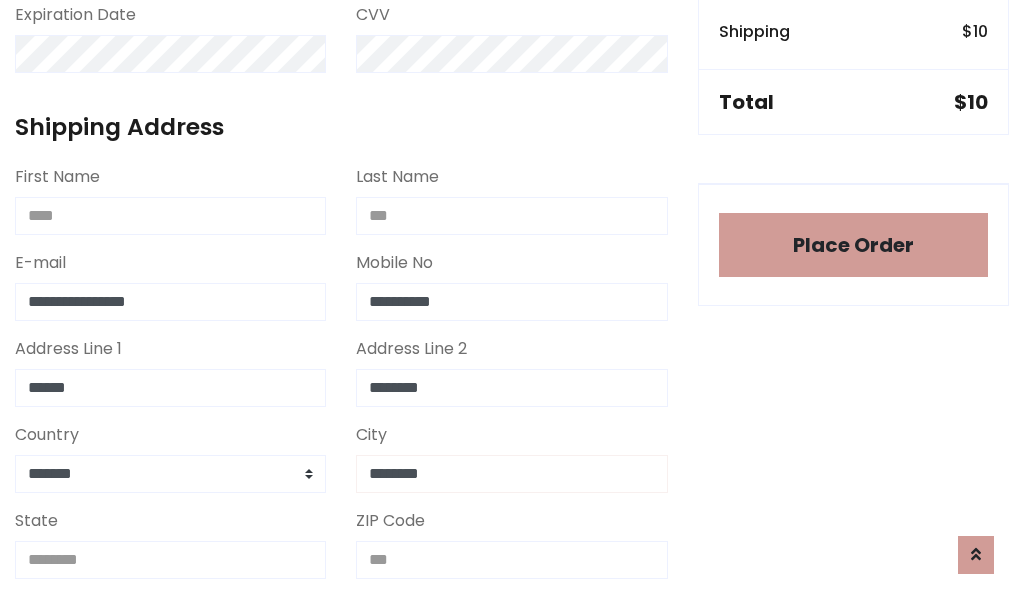 type on "********" 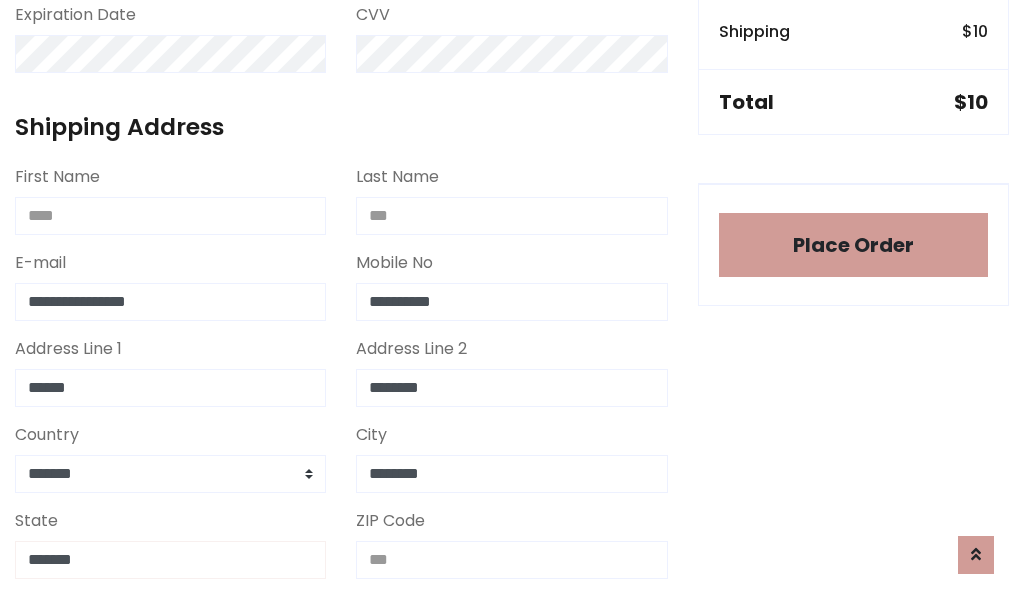 type on "*******" 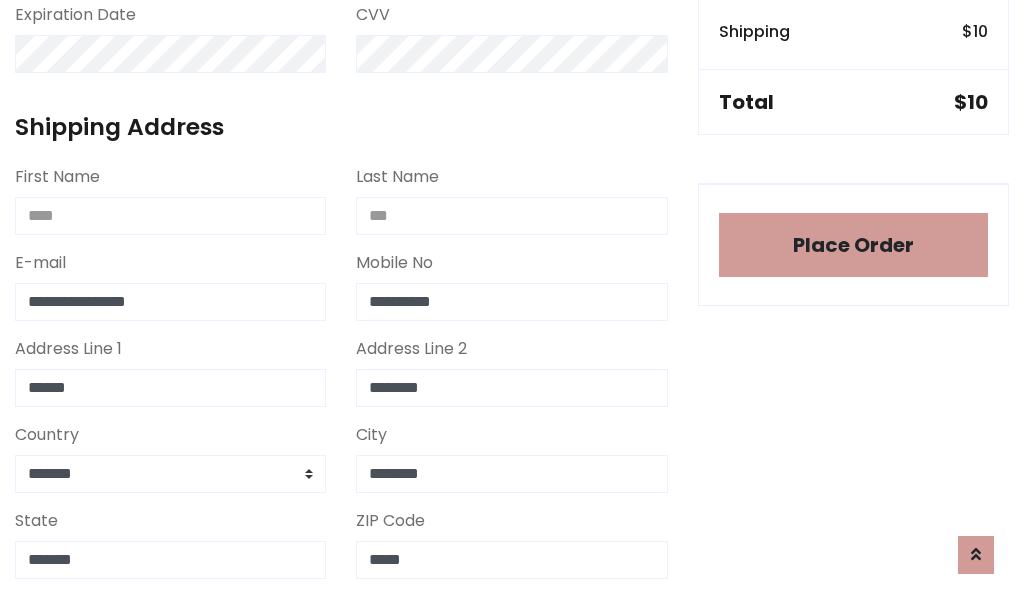 scroll, scrollTop: 403, scrollLeft: 0, axis: vertical 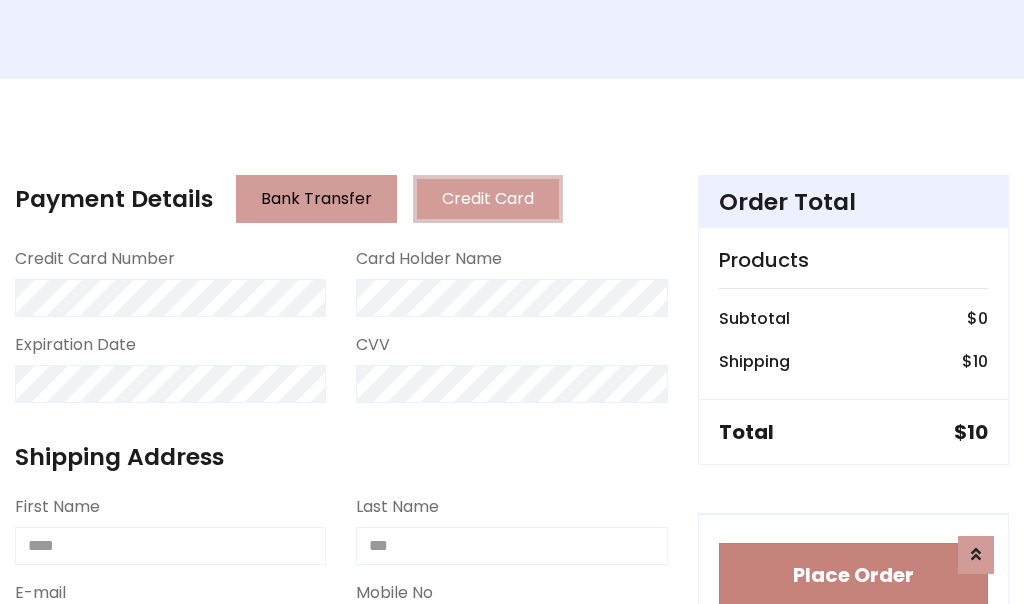 type on "*****" 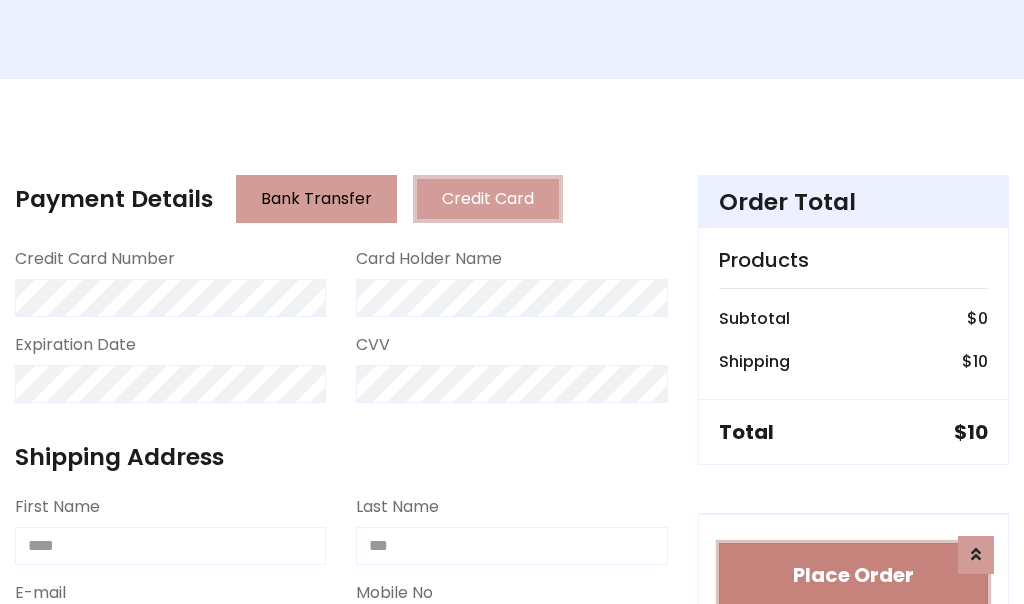 click on "Place Order" at bounding box center [853, 575] 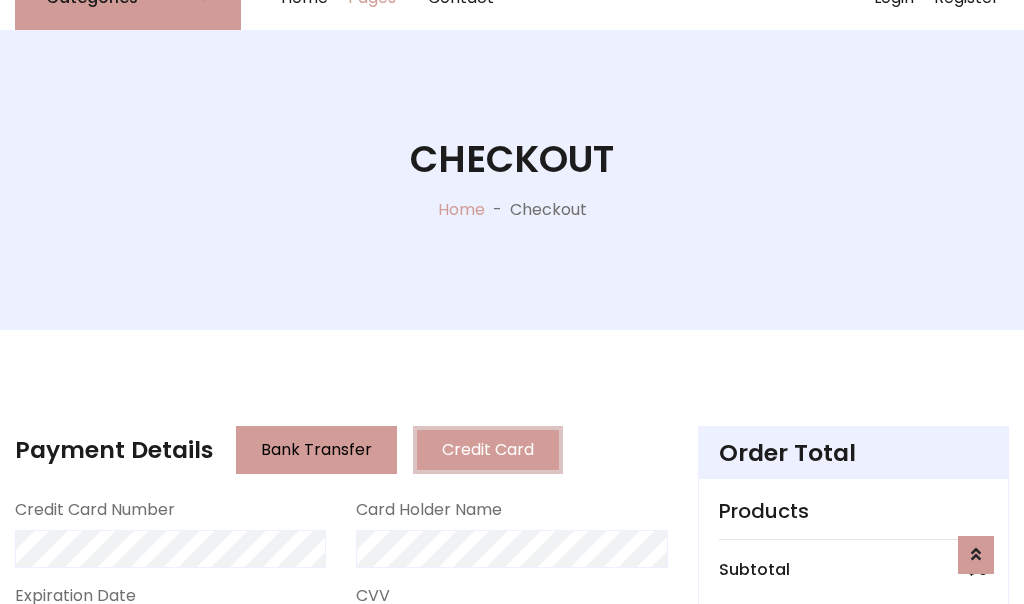 scroll, scrollTop: 0, scrollLeft: 0, axis: both 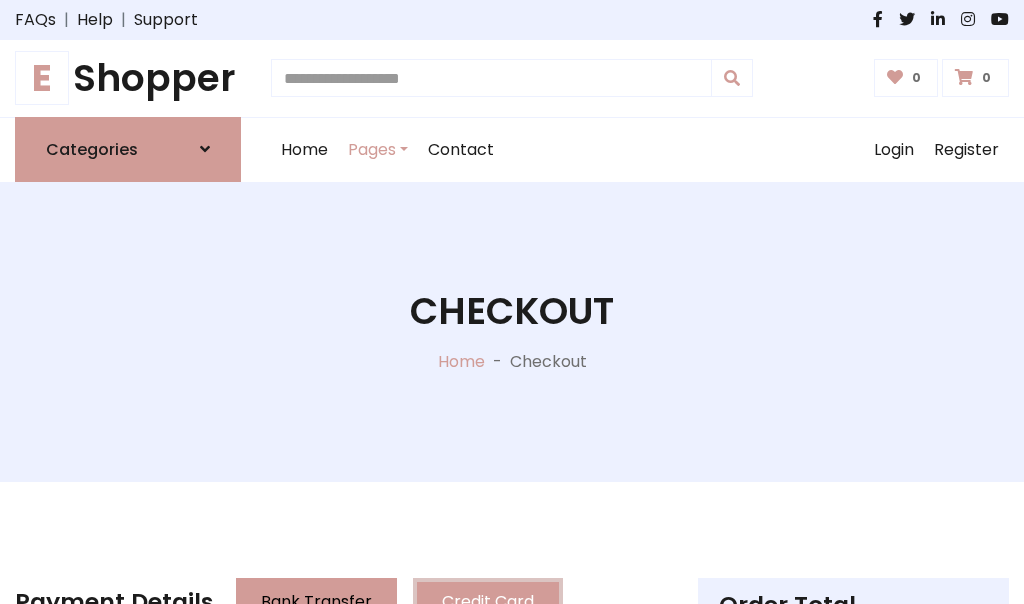 click on "E Shopper" at bounding box center (128, 78) 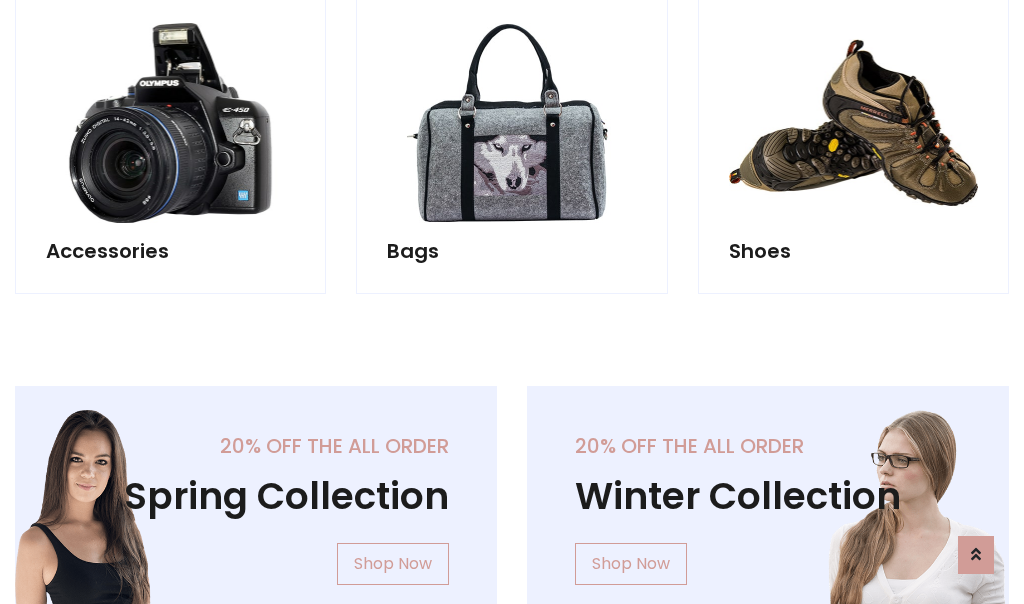 scroll, scrollTop: 770, scrollLeft: 0, axis: vertical 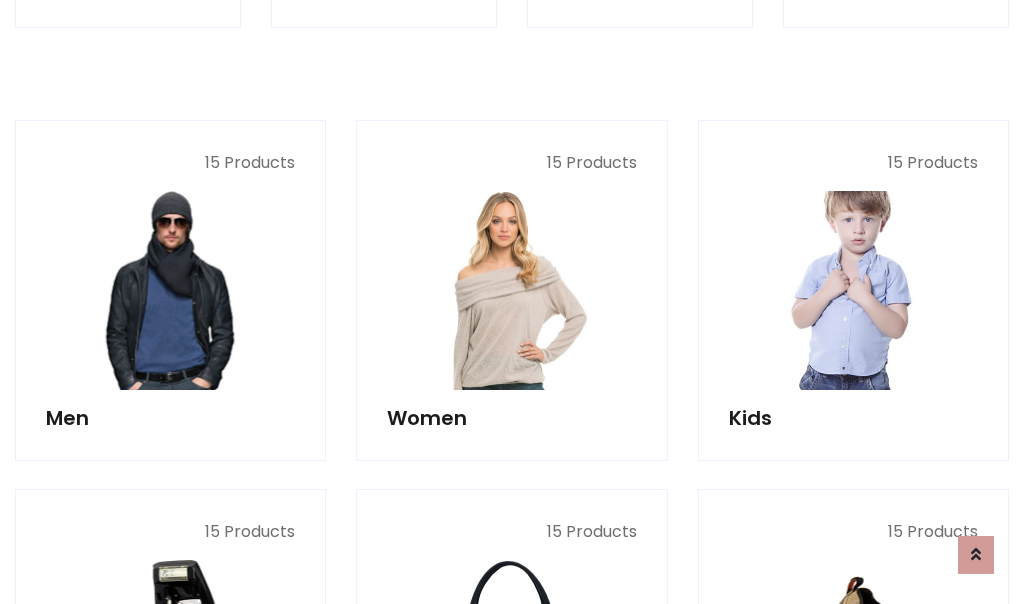 click at bounding box center (853, 290) 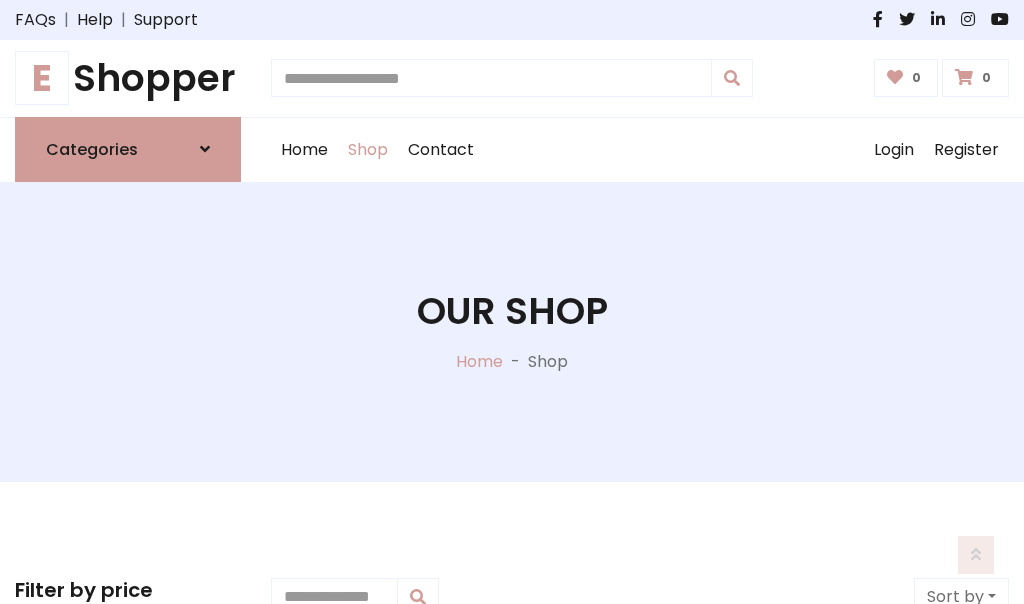 scroll, scrollTop: 549, scrollLeft: 0, axis: vertical 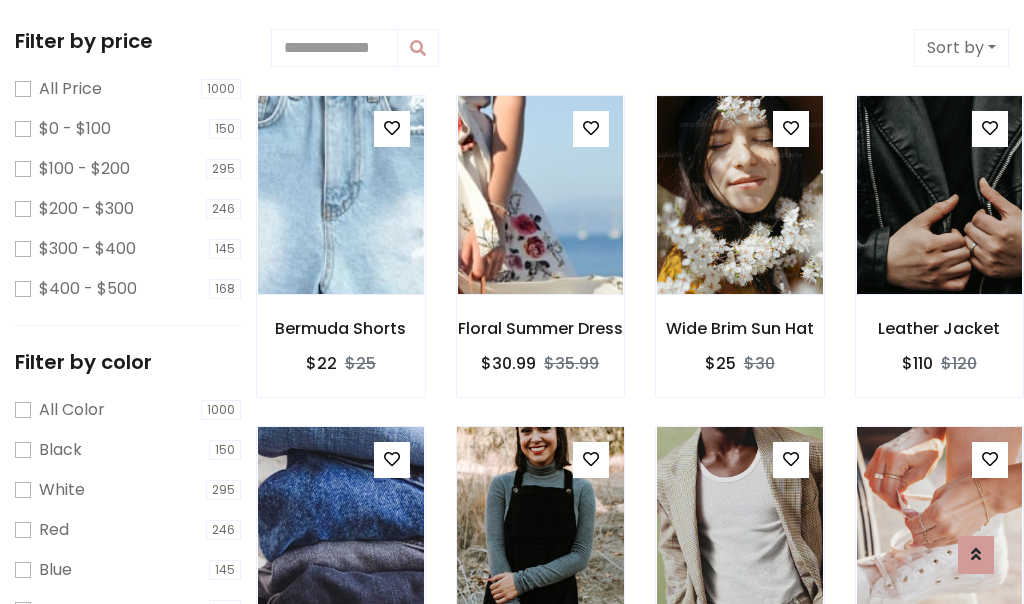 click at bounding box center [591, 459] 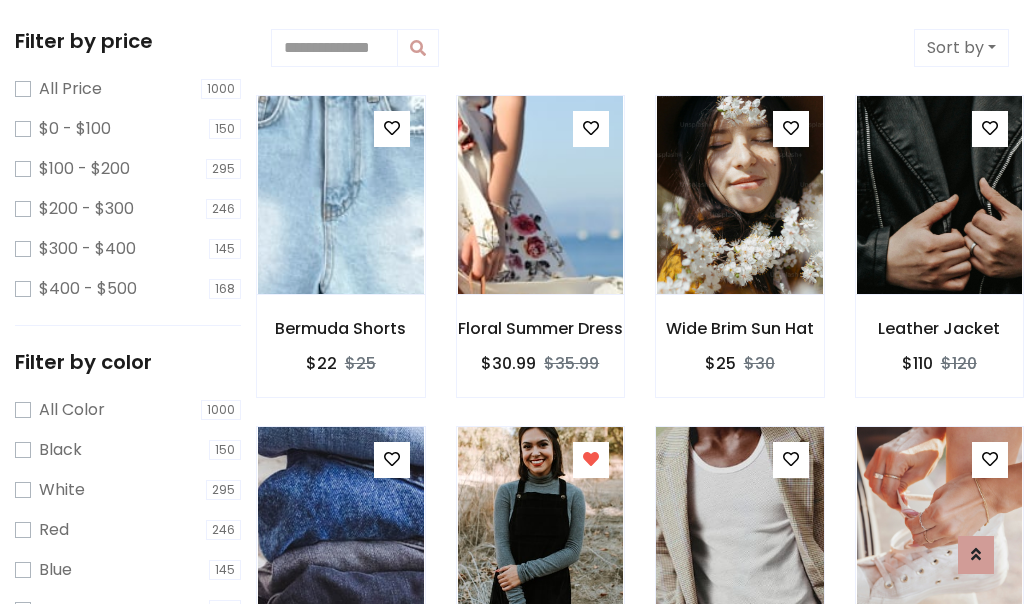 click at bounding box center [739, 526] 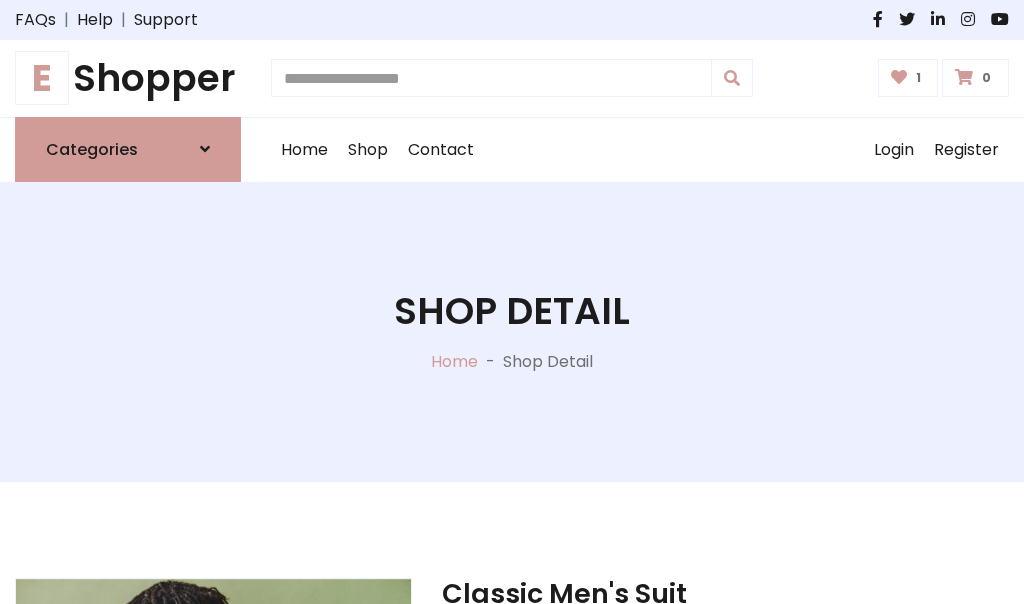 scroll, scrollTop: 262, scrollLeft: 0, axis: vertical 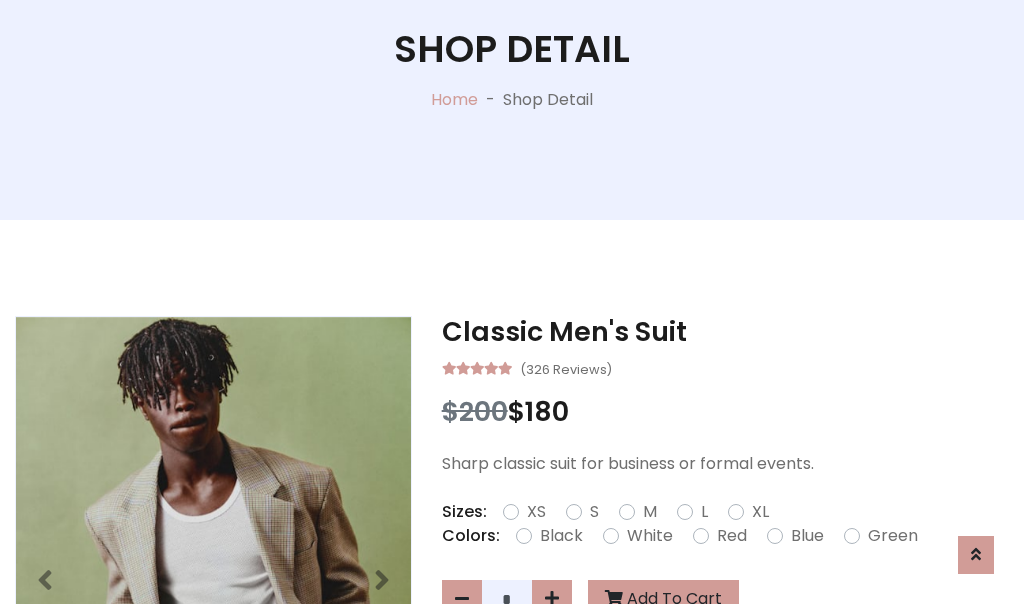 click on "XL" at bounding box center (760, 512) 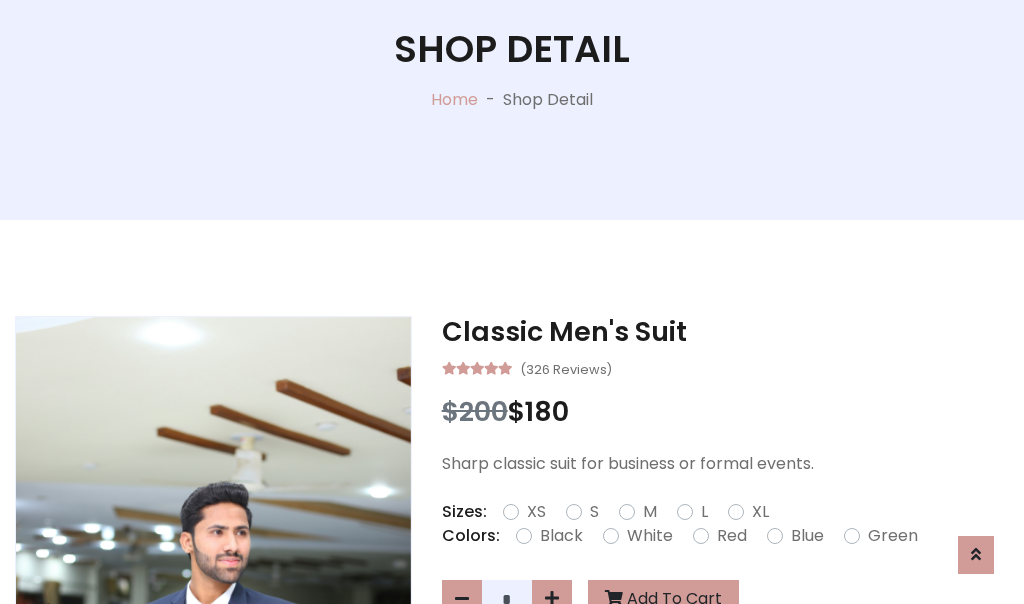 click on "Black" at bounding box center (561, 536) 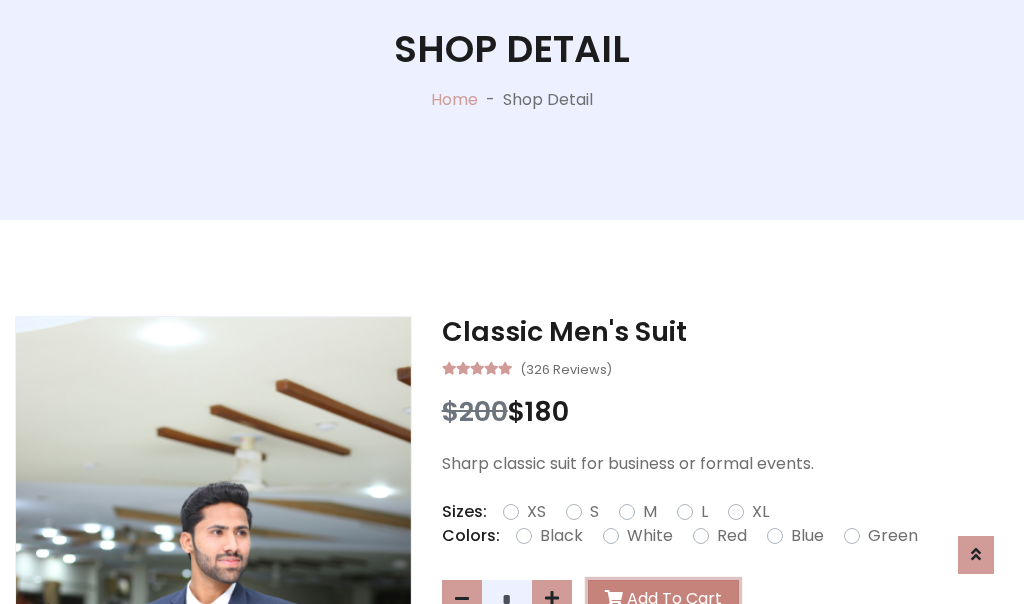 click on "Add To Cart" at bounding box center (663, 599) 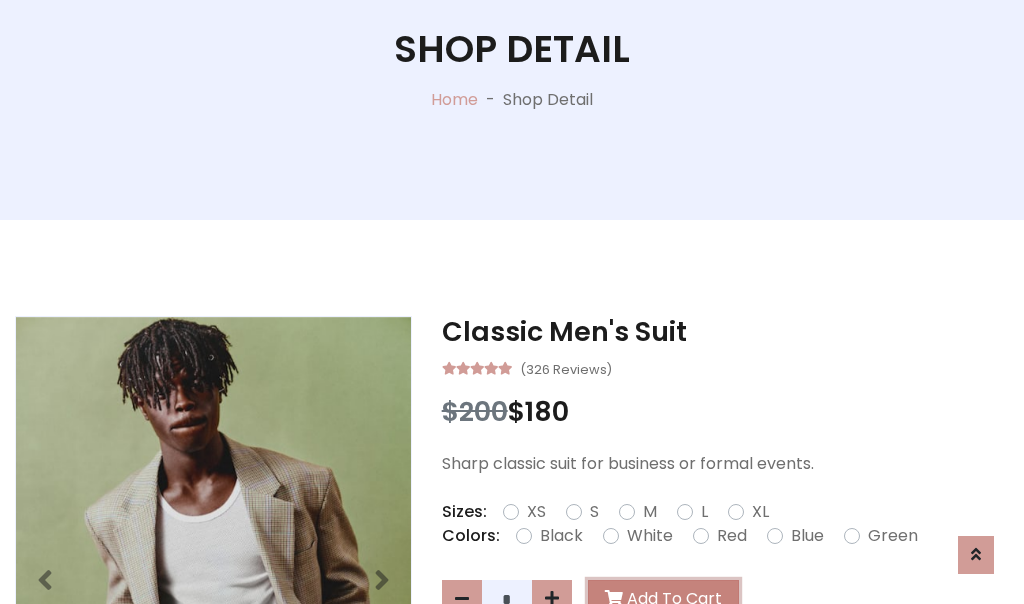 scroll, scrollTop: 0, scrollLeft: 0, axis: both 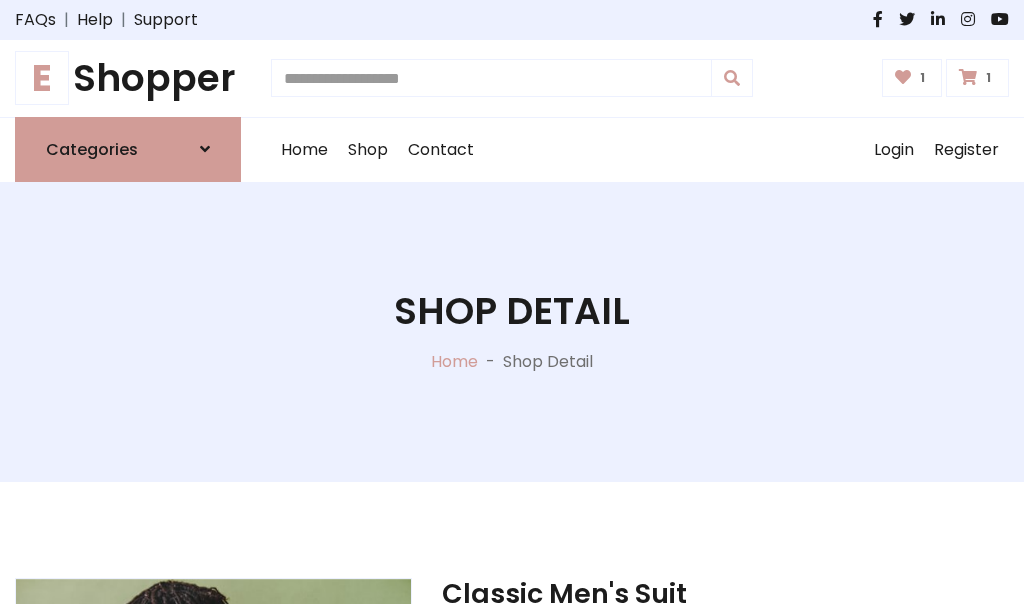 click at bounding box center [968, 77] 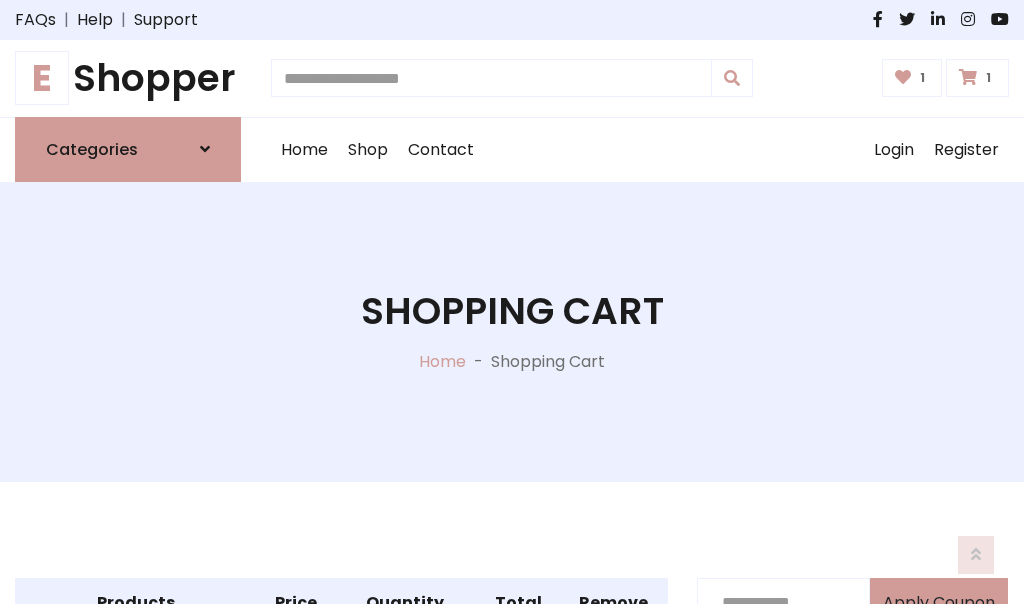 scroll, scrollTop: 570, scrollLeft: 0, axis: vertical 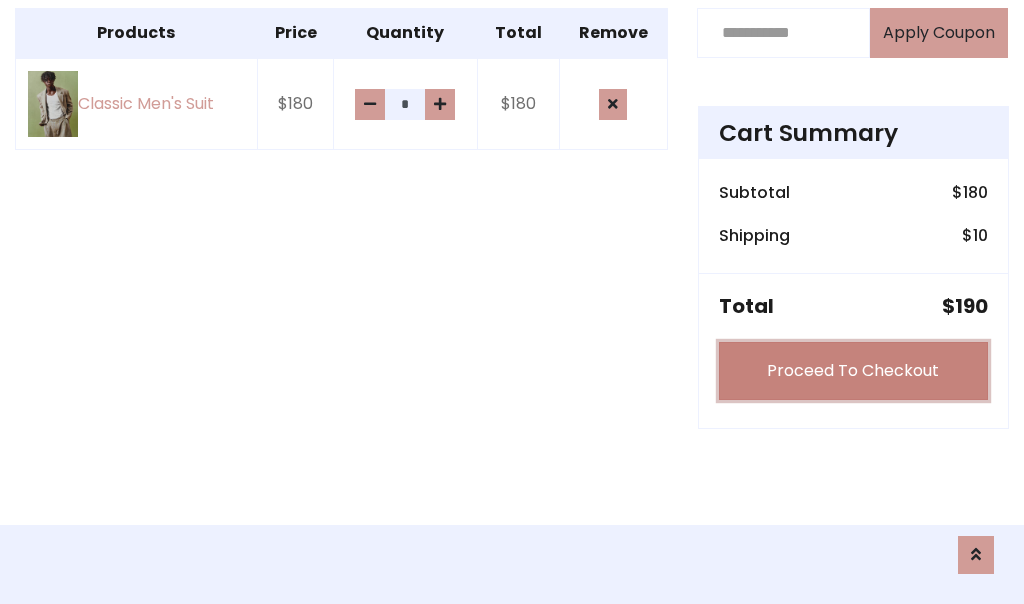 click on "Proceed To Checkout" at bounding box center (853, 371) 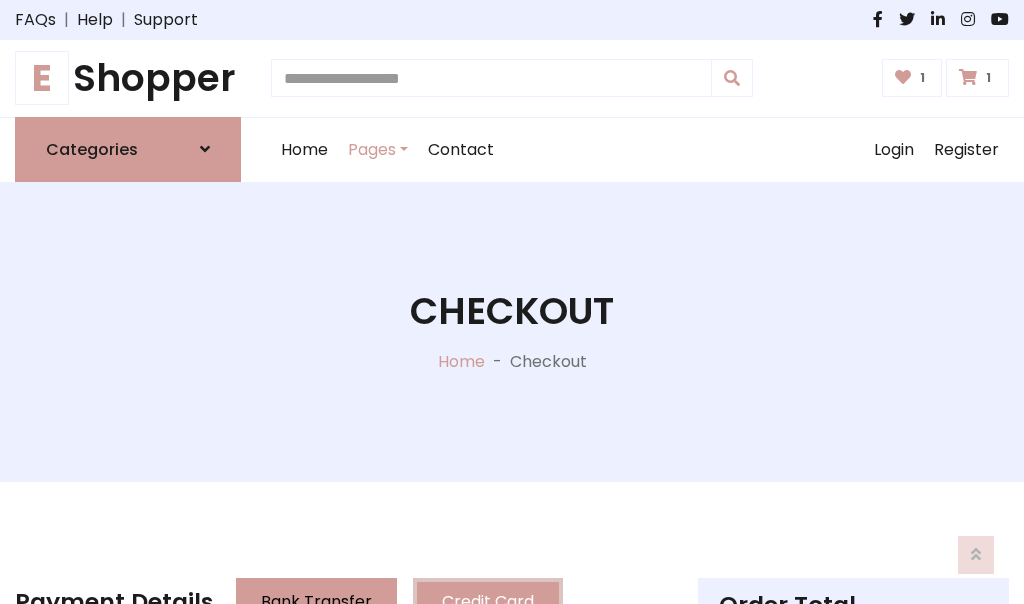 scroll, scrollTop: 201, scrollLeft: 0, axis: vertical 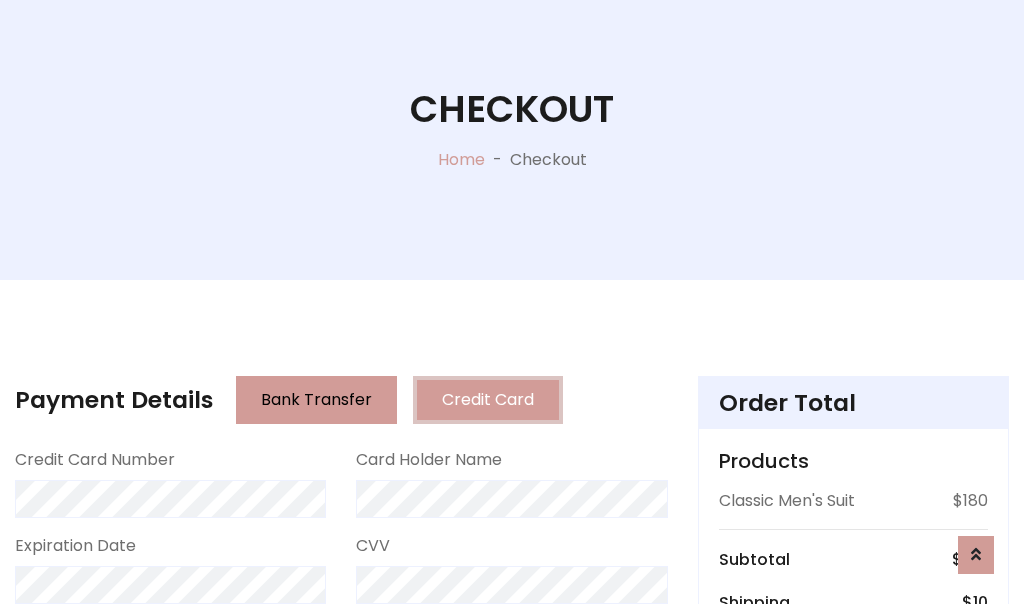 click on "Go to shipping" at bounding box center (853, 816) 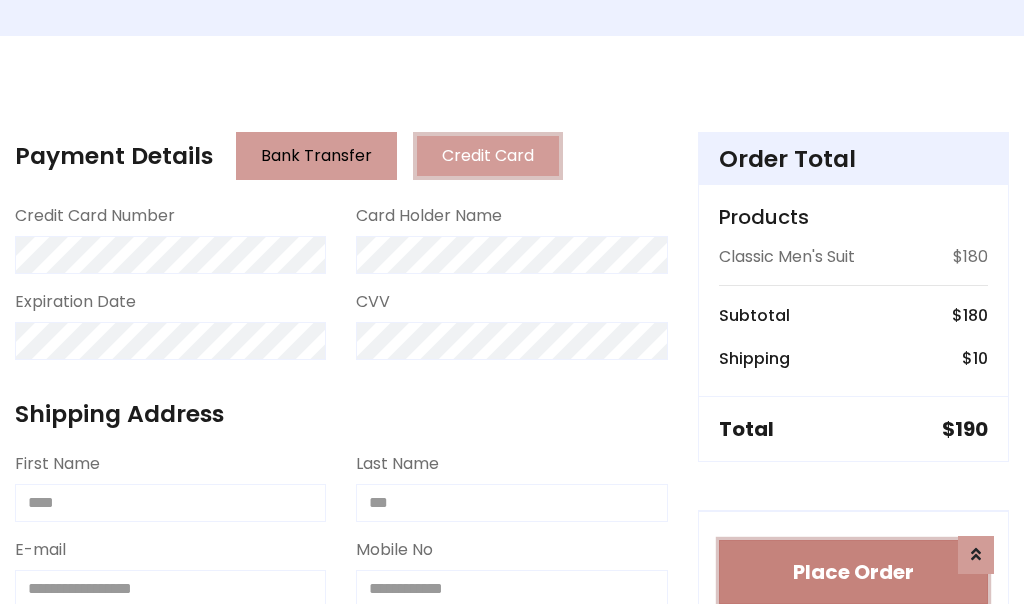 type 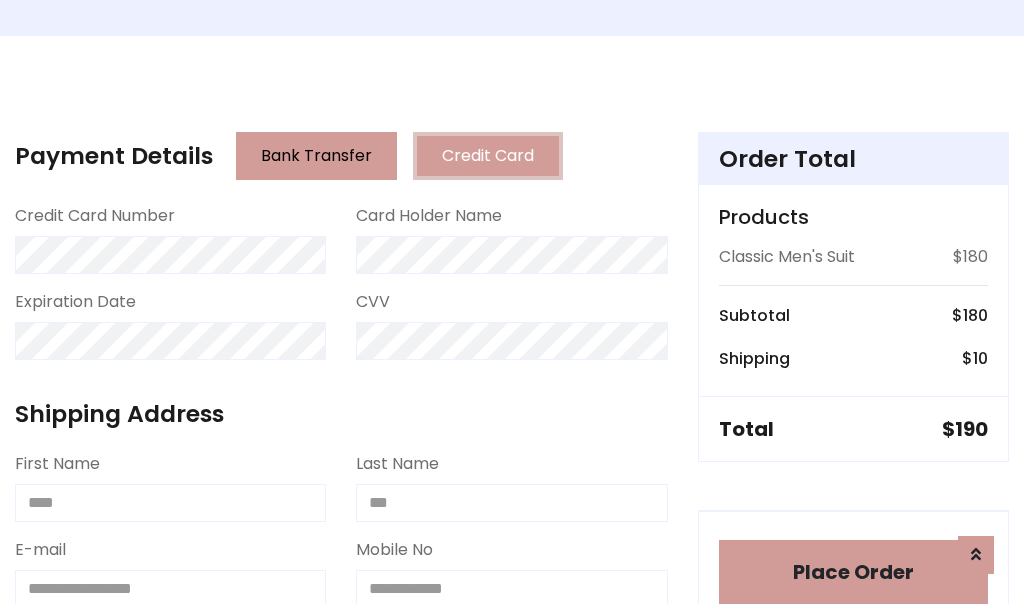 scroll, scrollTop: 1216, scrollLeft: 0, axis: vertical 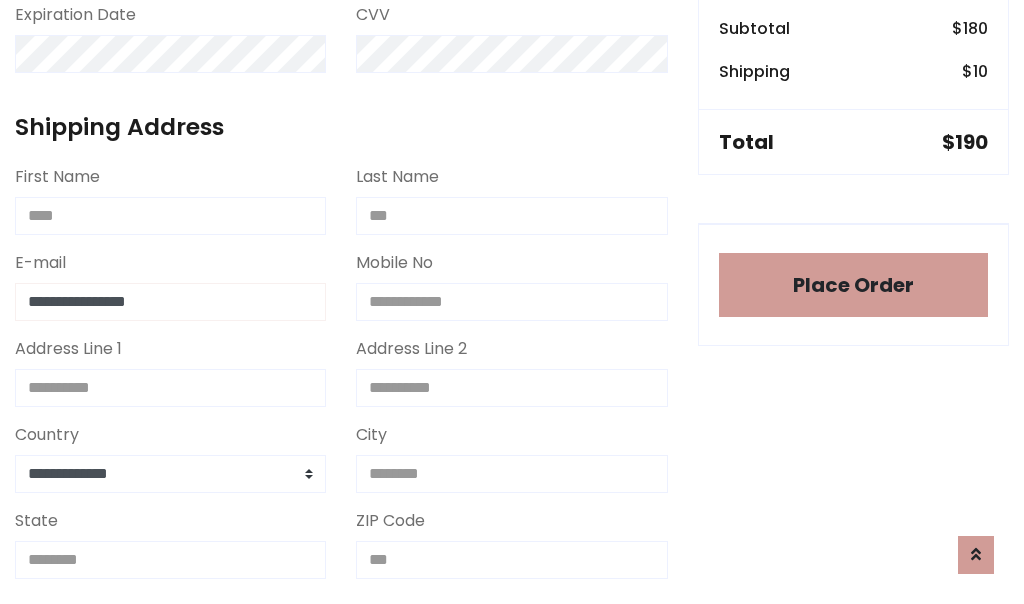 type on "**********" 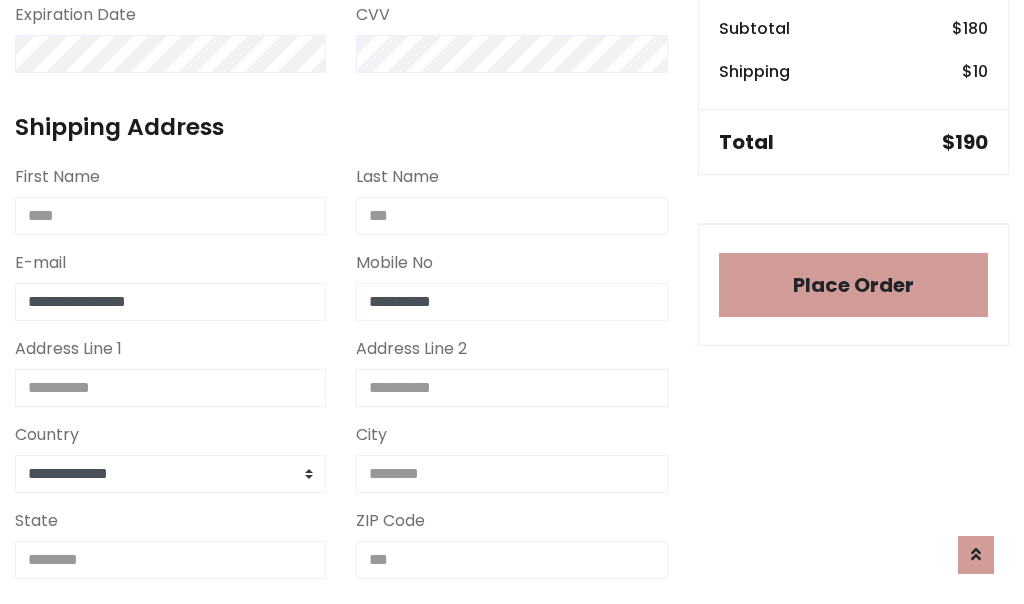 scroll, scrollTop: 573, scrollLeft: 0, axis: vertical 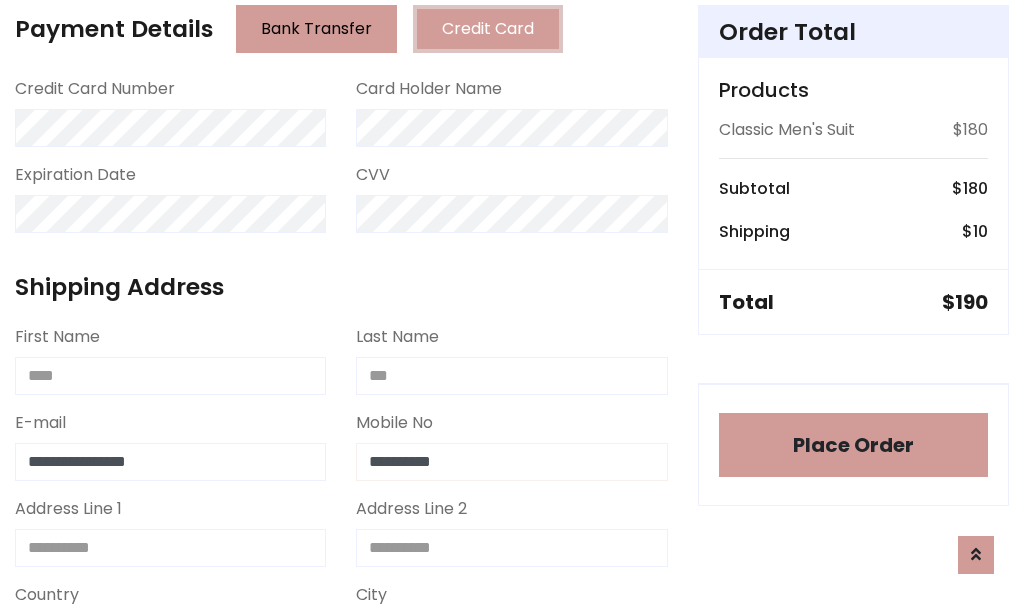 type on "**********" 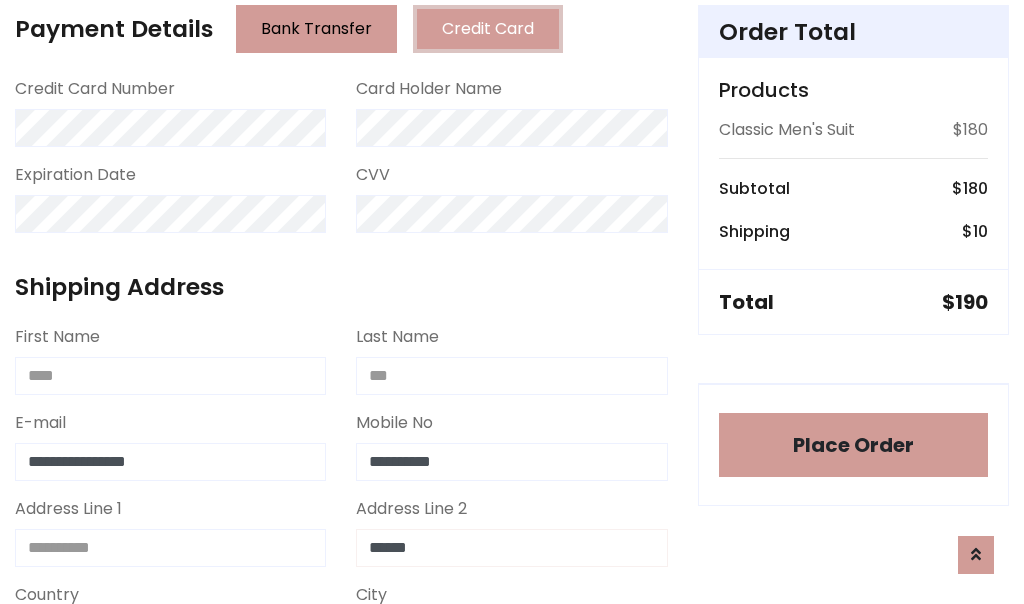 type on "******" 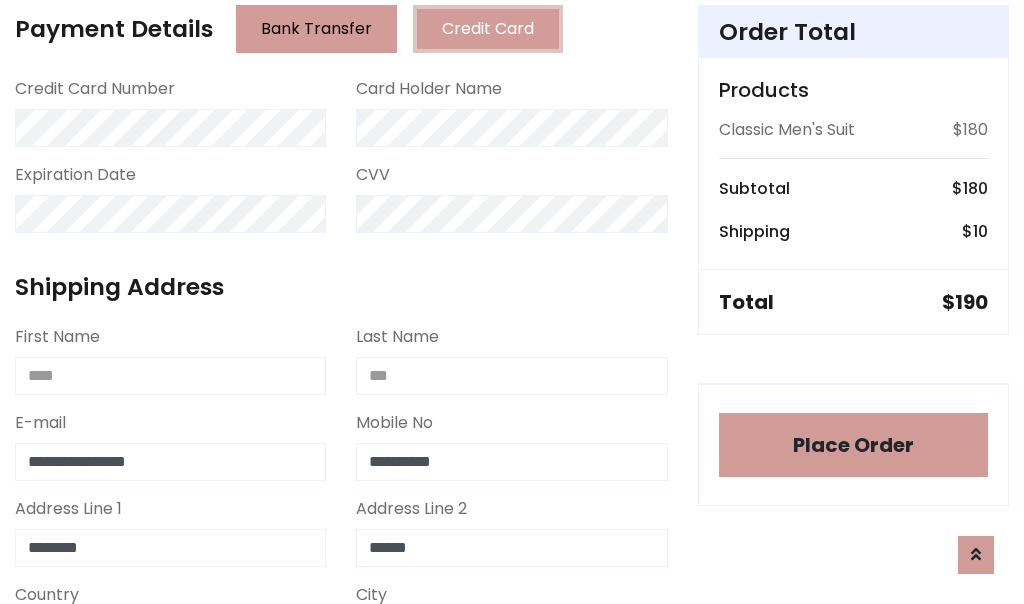 type on "********" 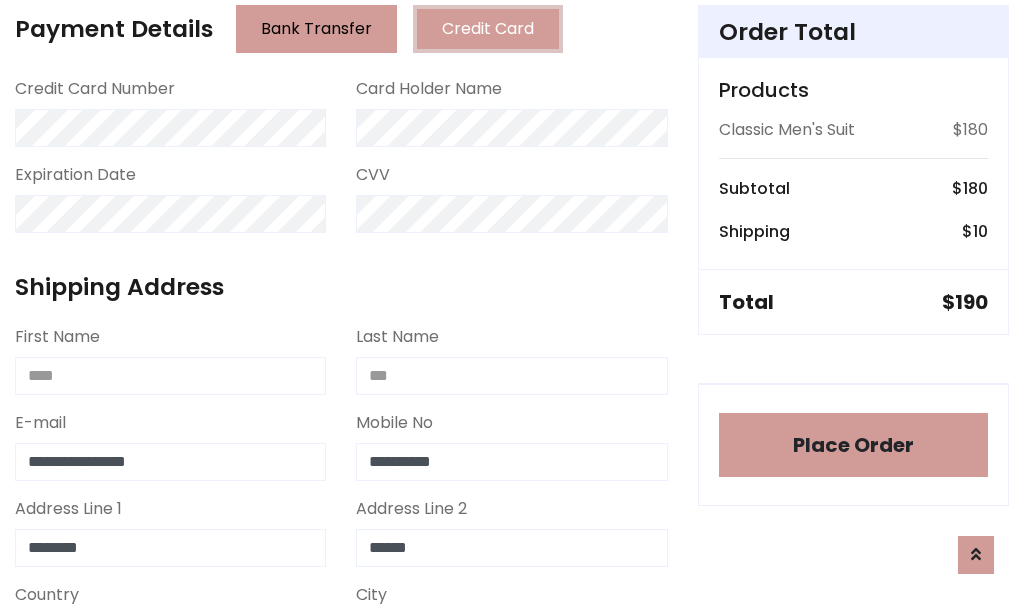 select on "*******" 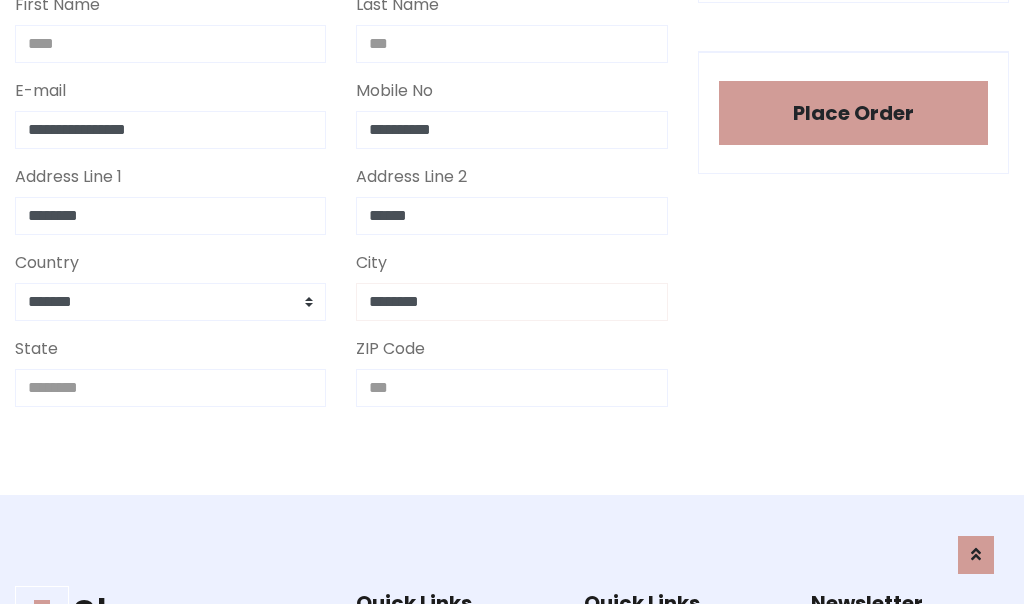 type on "********" 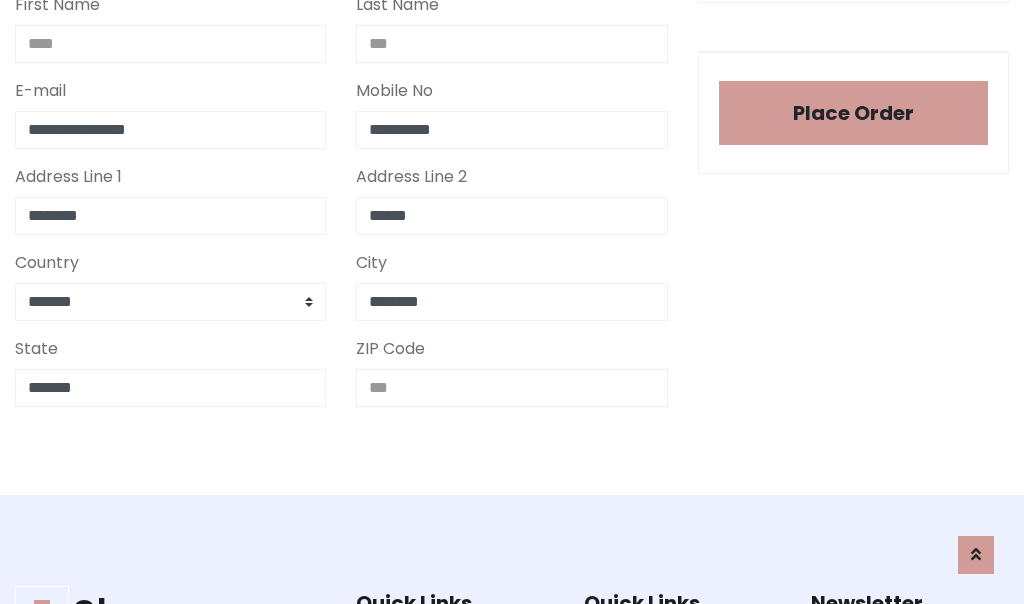 type on "*******" 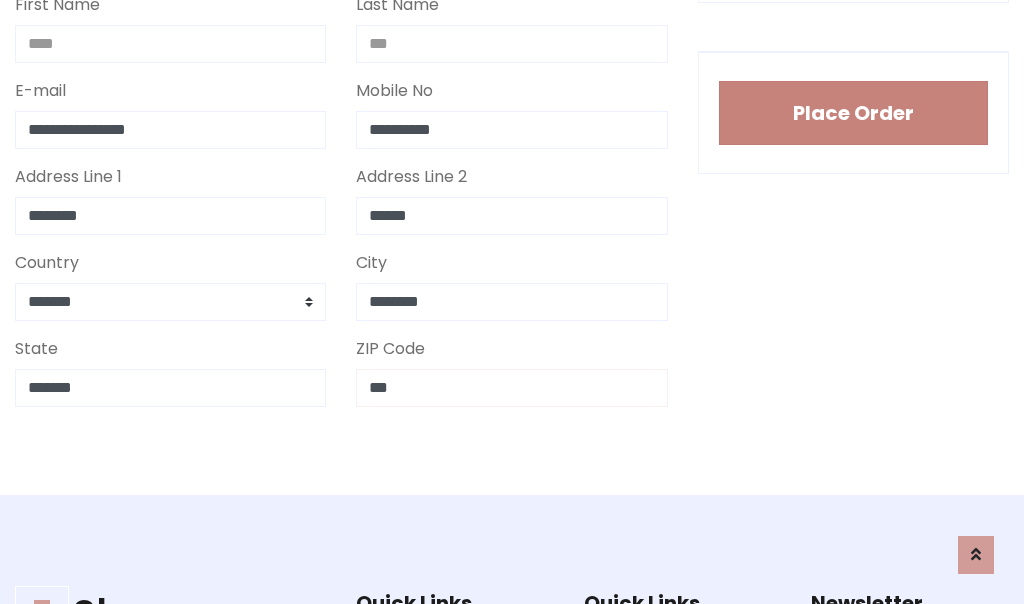 type on "***" 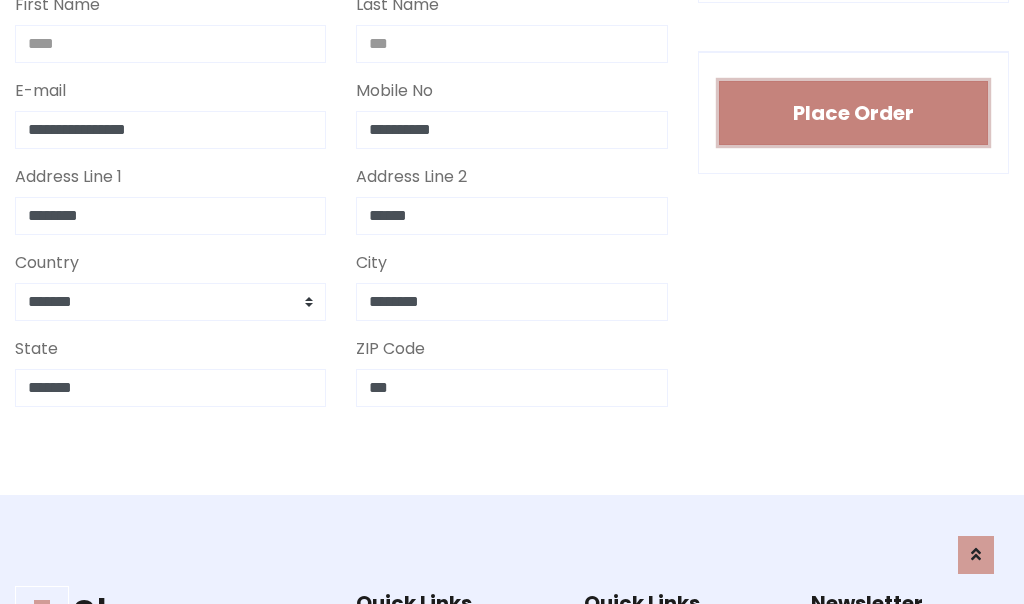 click on "Place Order" at bounding box center [853, 113] 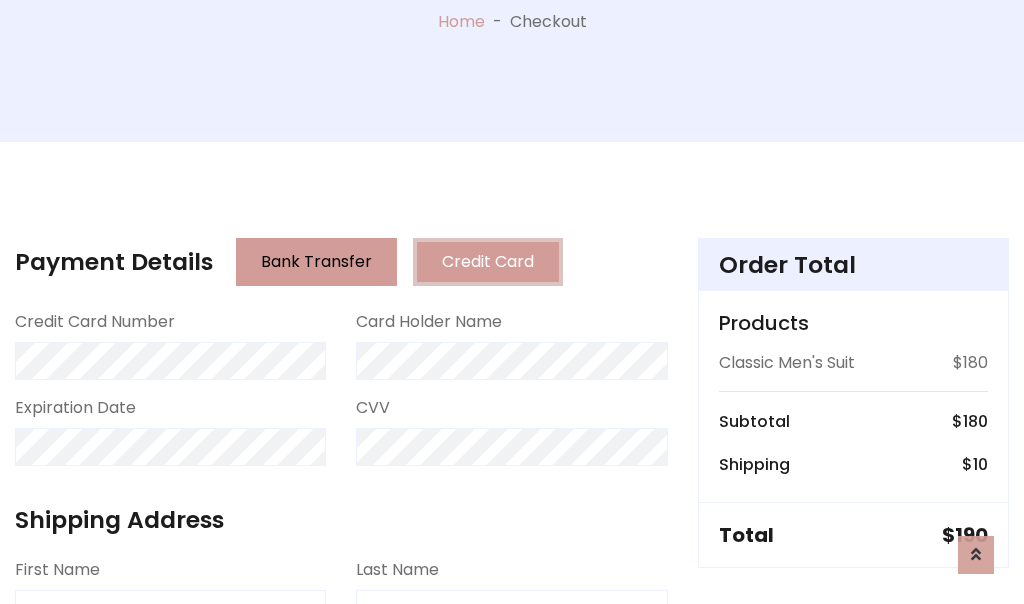 scroll, scrollTop: 0, scrollLeft: 0, axis: both 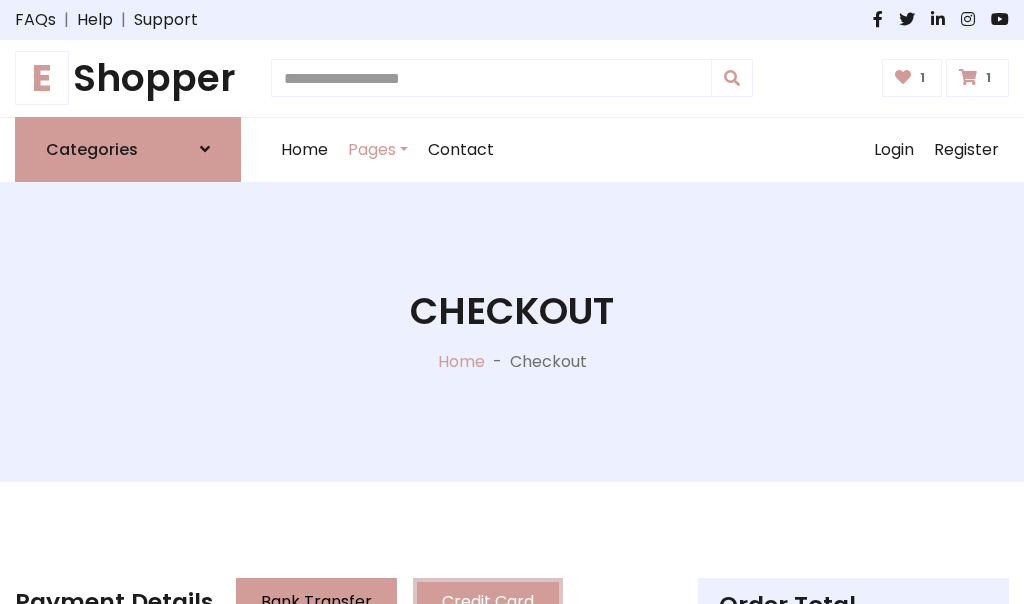 click on "E" at bounding box center [42, 78] 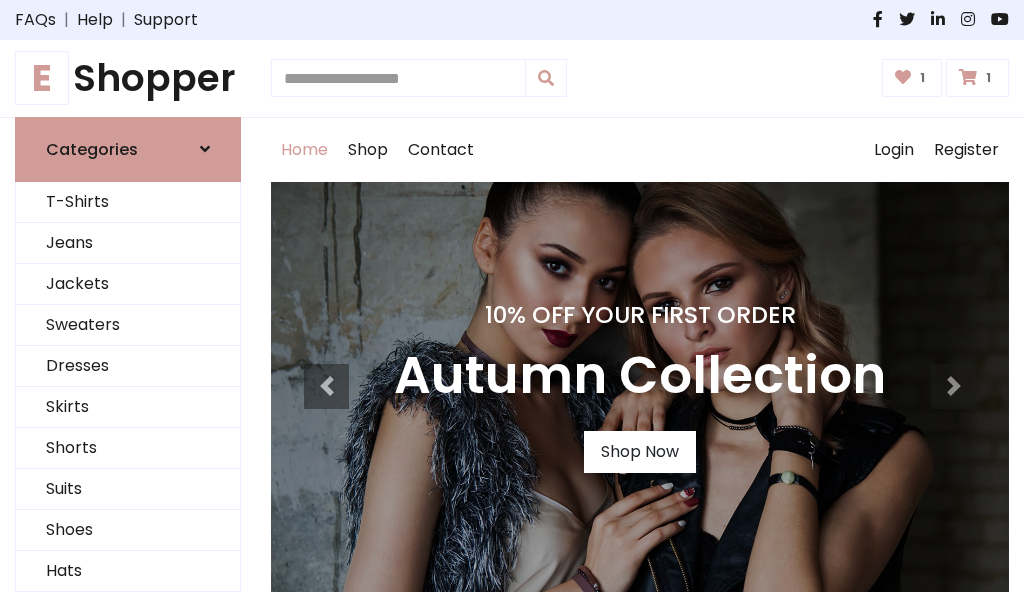 scroll, scrollTop: 0, scrollLeft: 0, axis: both 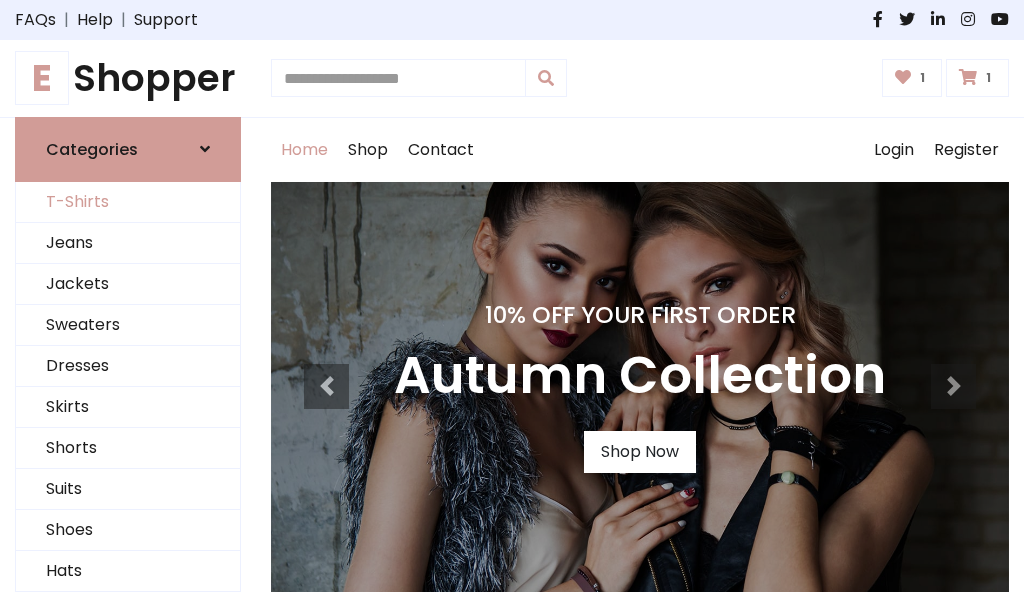 click on "T-Shirts" at bounding box center (128, 202) 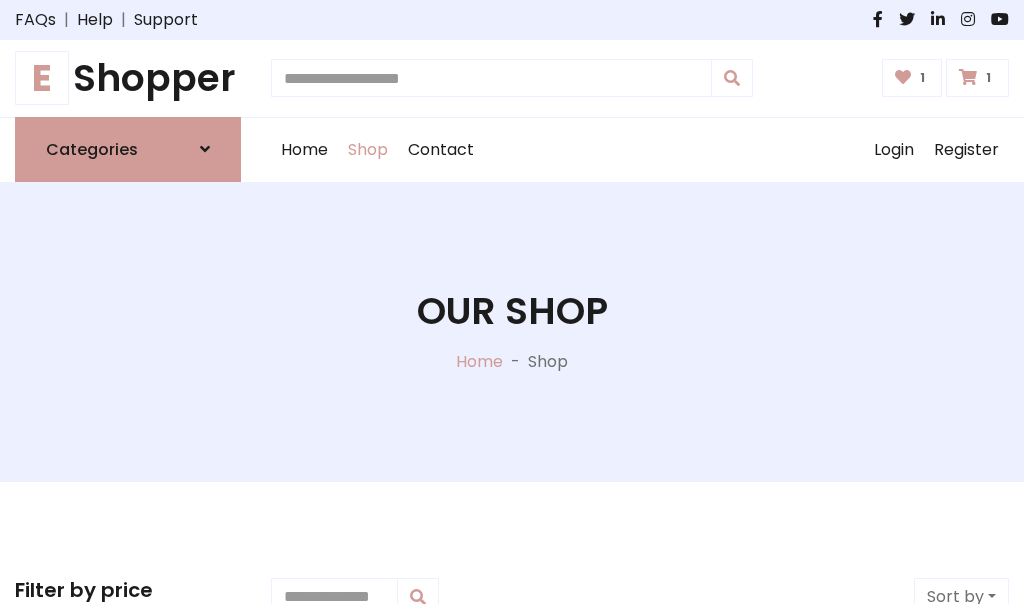 scroll, scrollTop: 0, scrollLeft: 0, axis: both 